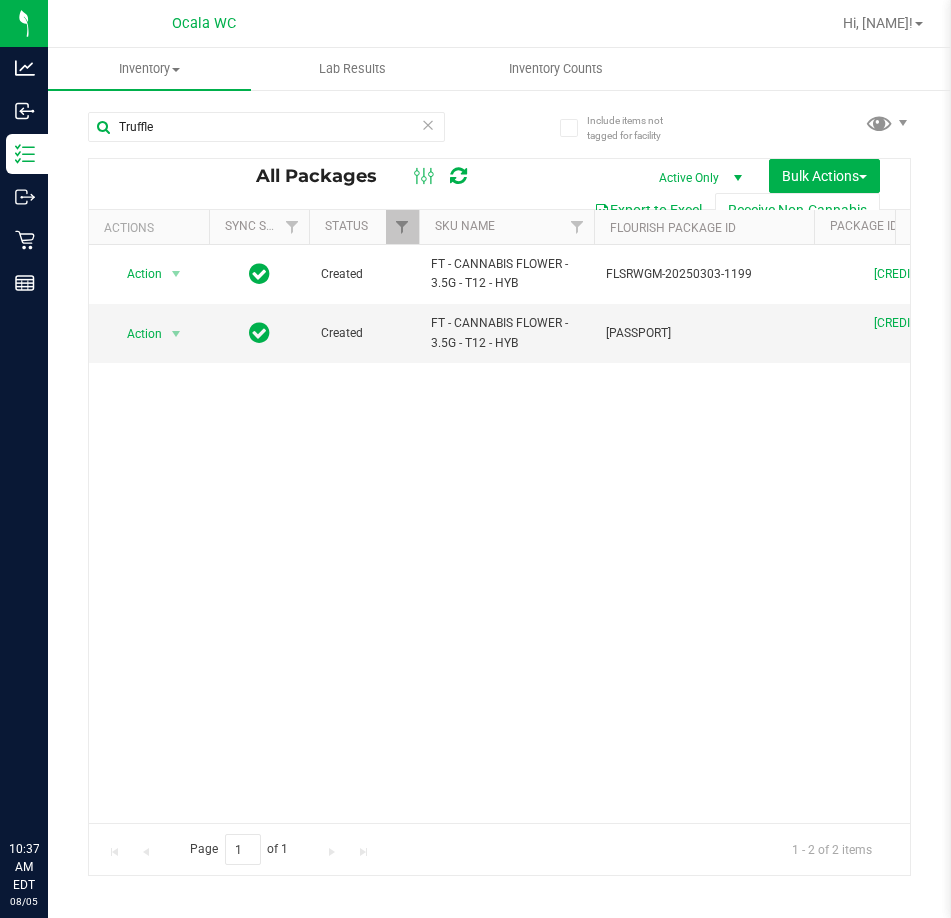 scroll, scrollTop: 0, scrollLeft: 0, axis: both 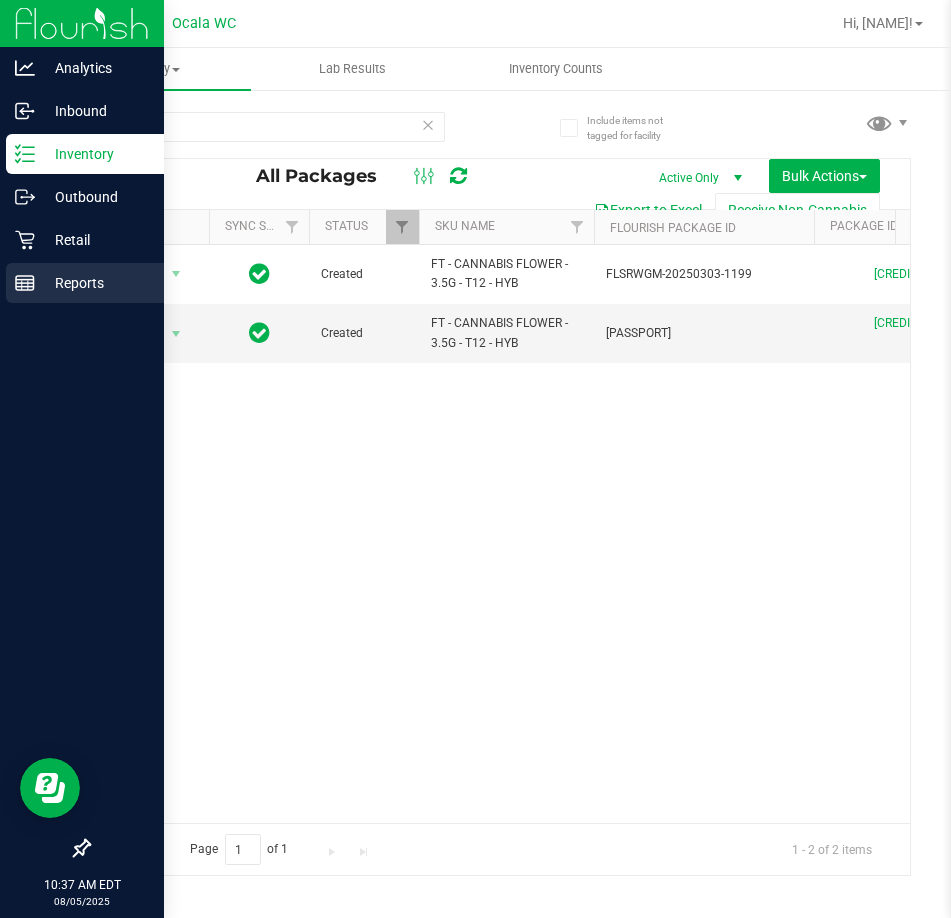 click on "Reports" at bounding box center [95, 283] 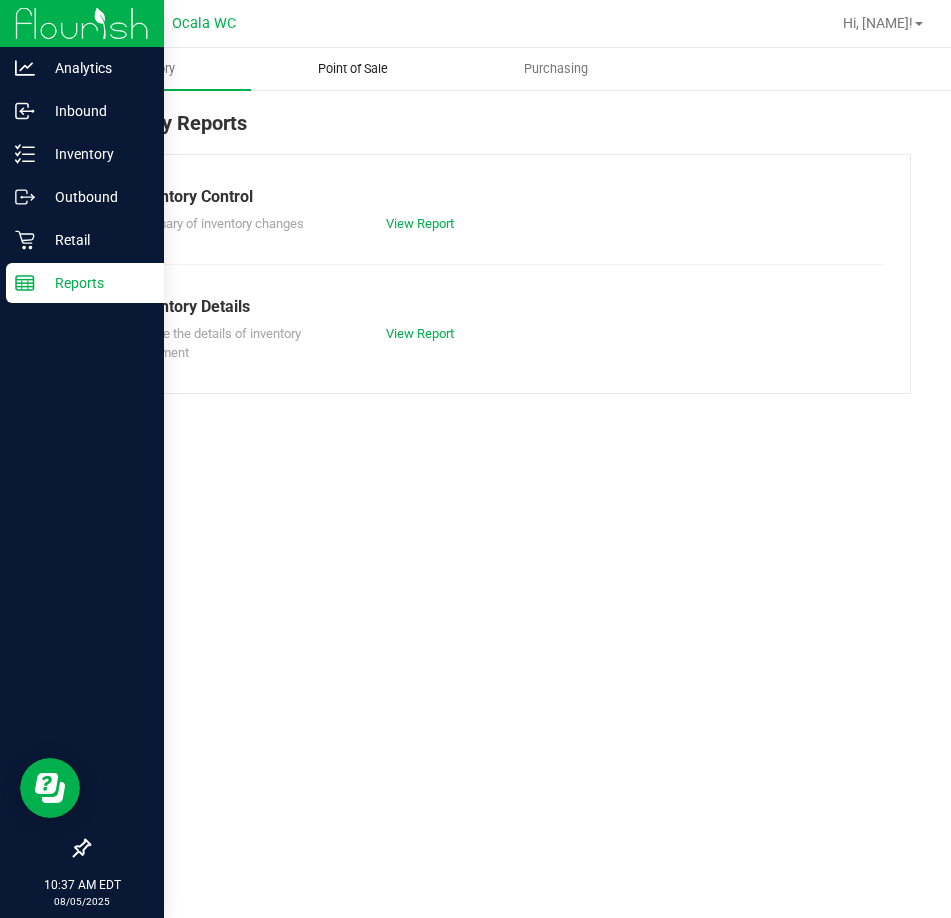 click on "Point of Sale" at bounding box center (353, 69) 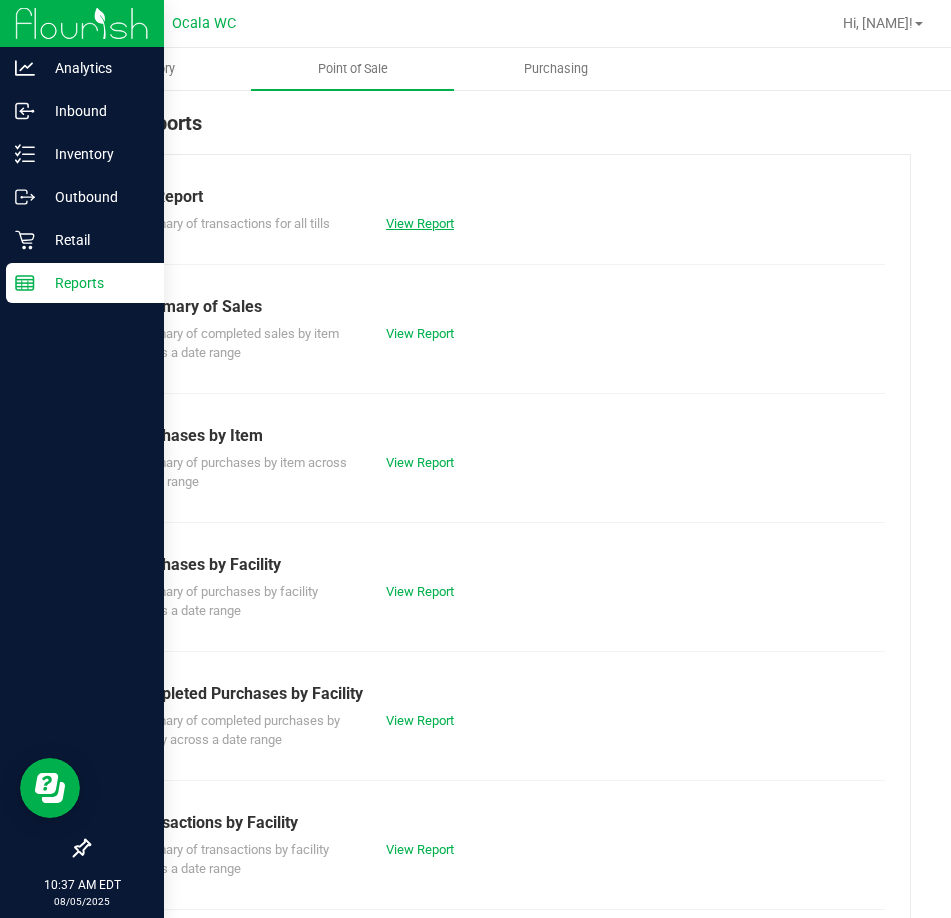 click on "View Report" at bounding box center (420, 223) 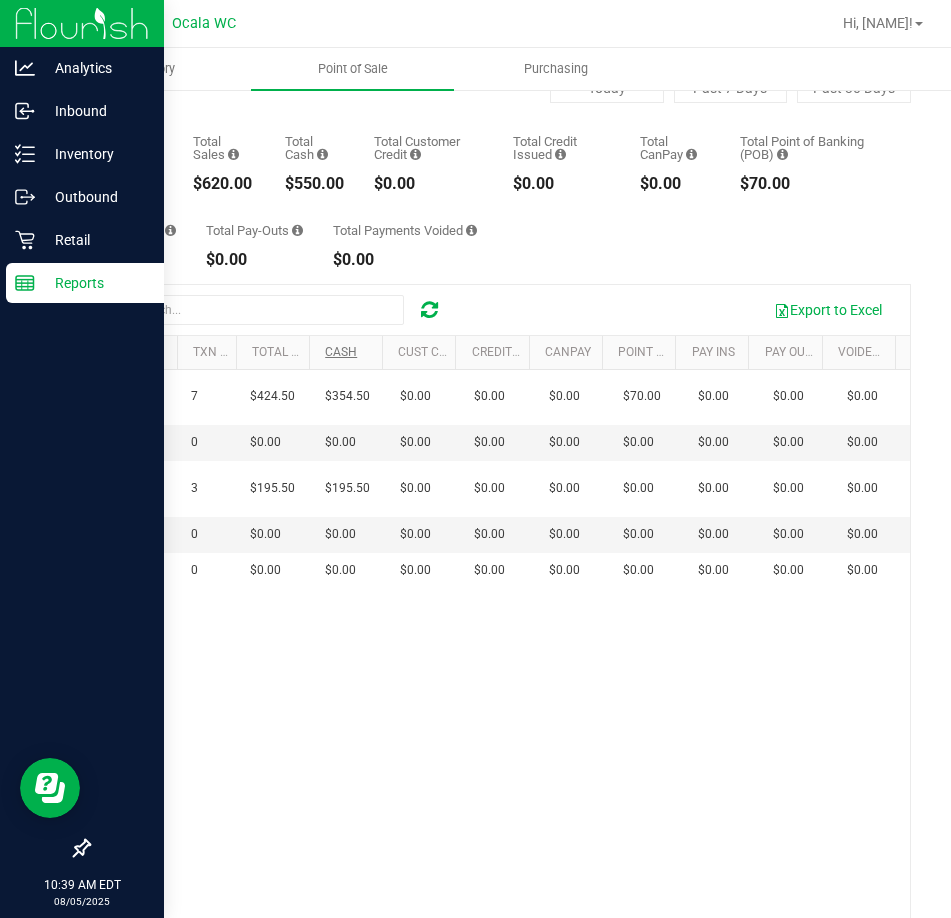 scroll, scrollTop: 0, scrollLeft: 0, axis: both 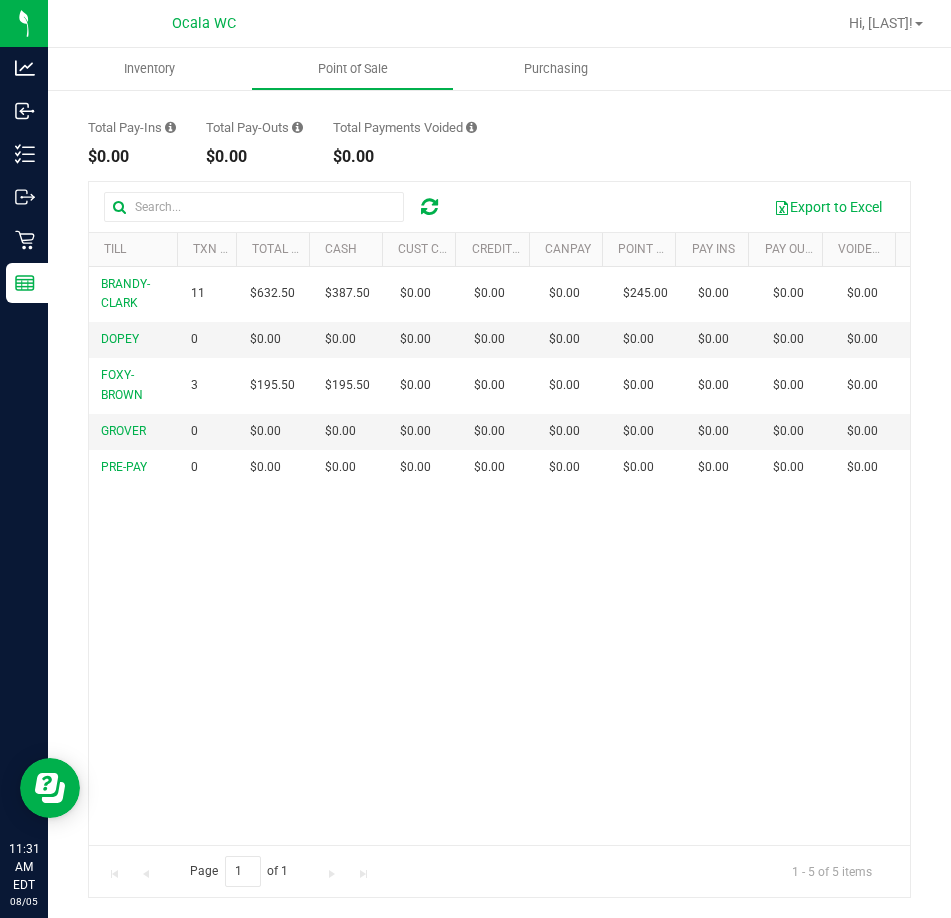 click on "Total Pay-Ins
$0.00
Total Pay-Outs
$0.00
Total Payments Voided
$0.00" at bounding box center (499, 127) 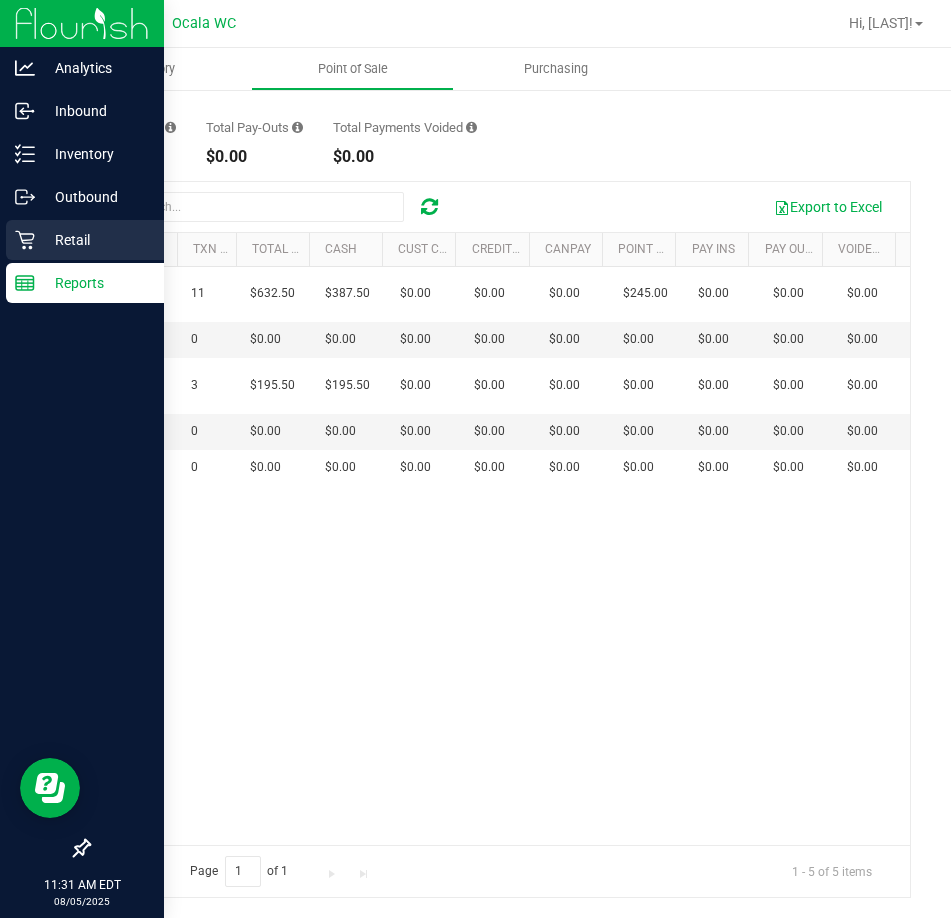 click on "Retail" at bounding box center (95, 240) 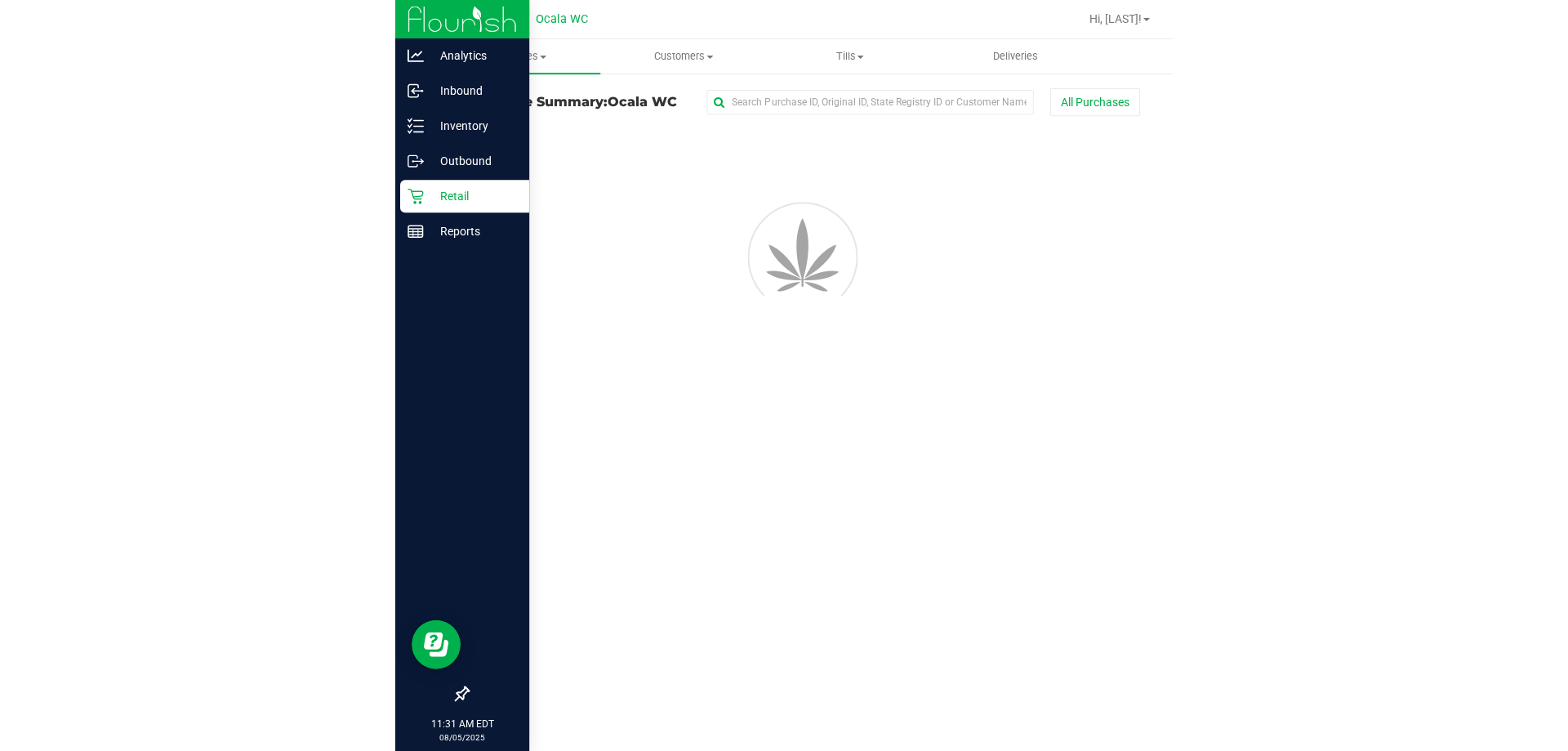 scroll, scrollTop: 0, scrollLeft: 0, axis: both 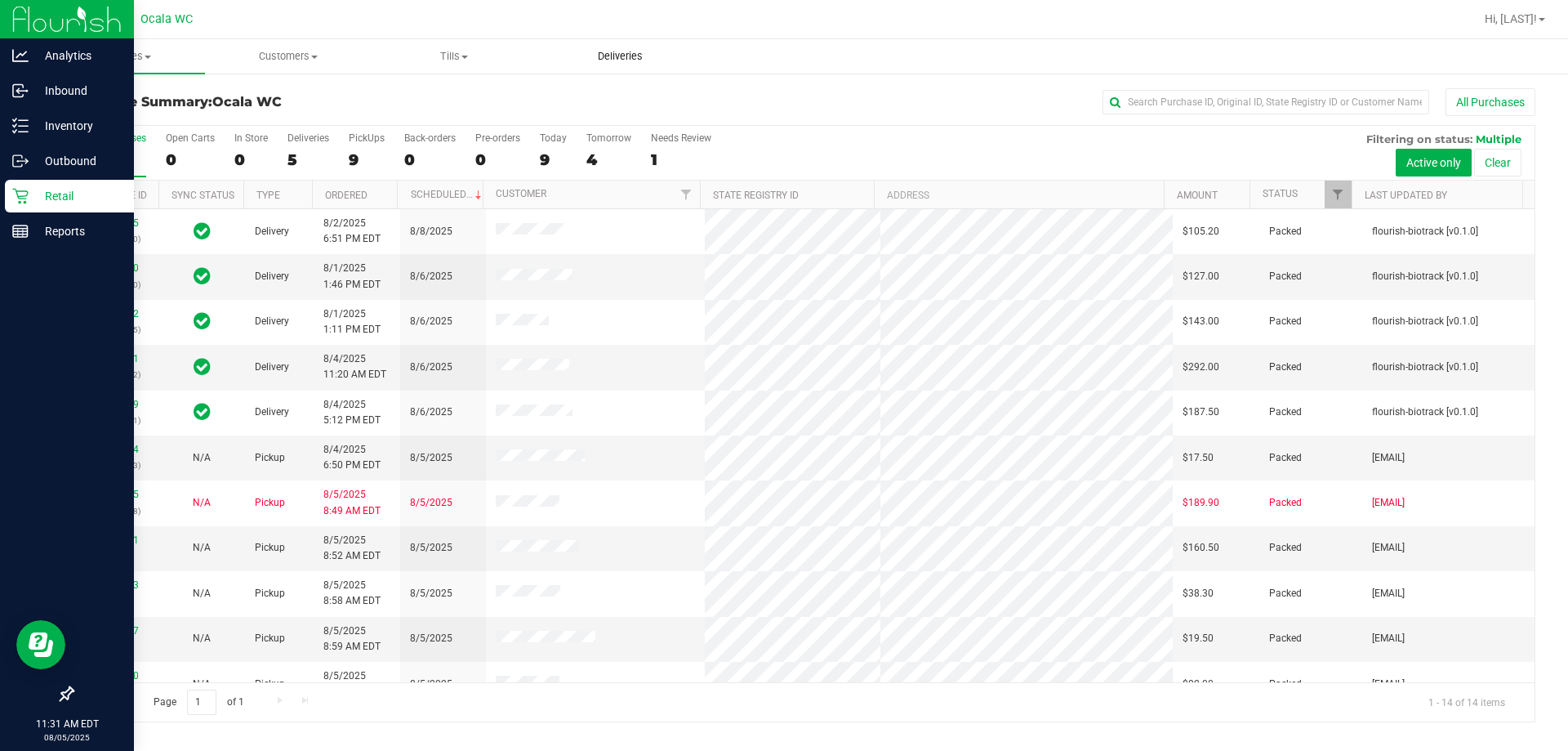 click on "Deliveries" at bounding box center [620, 56] 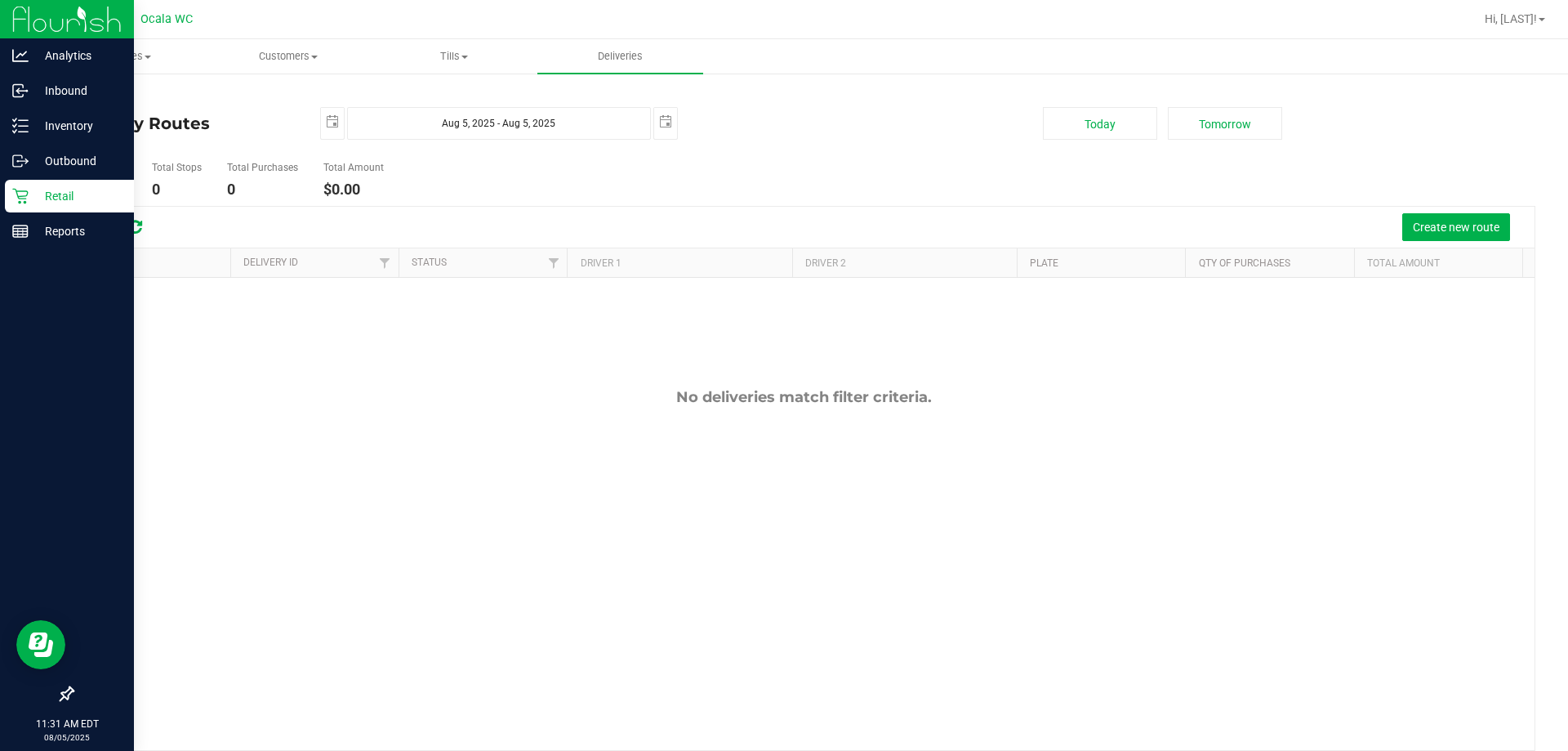 click on "Retail" at bounding box center [78, 196] 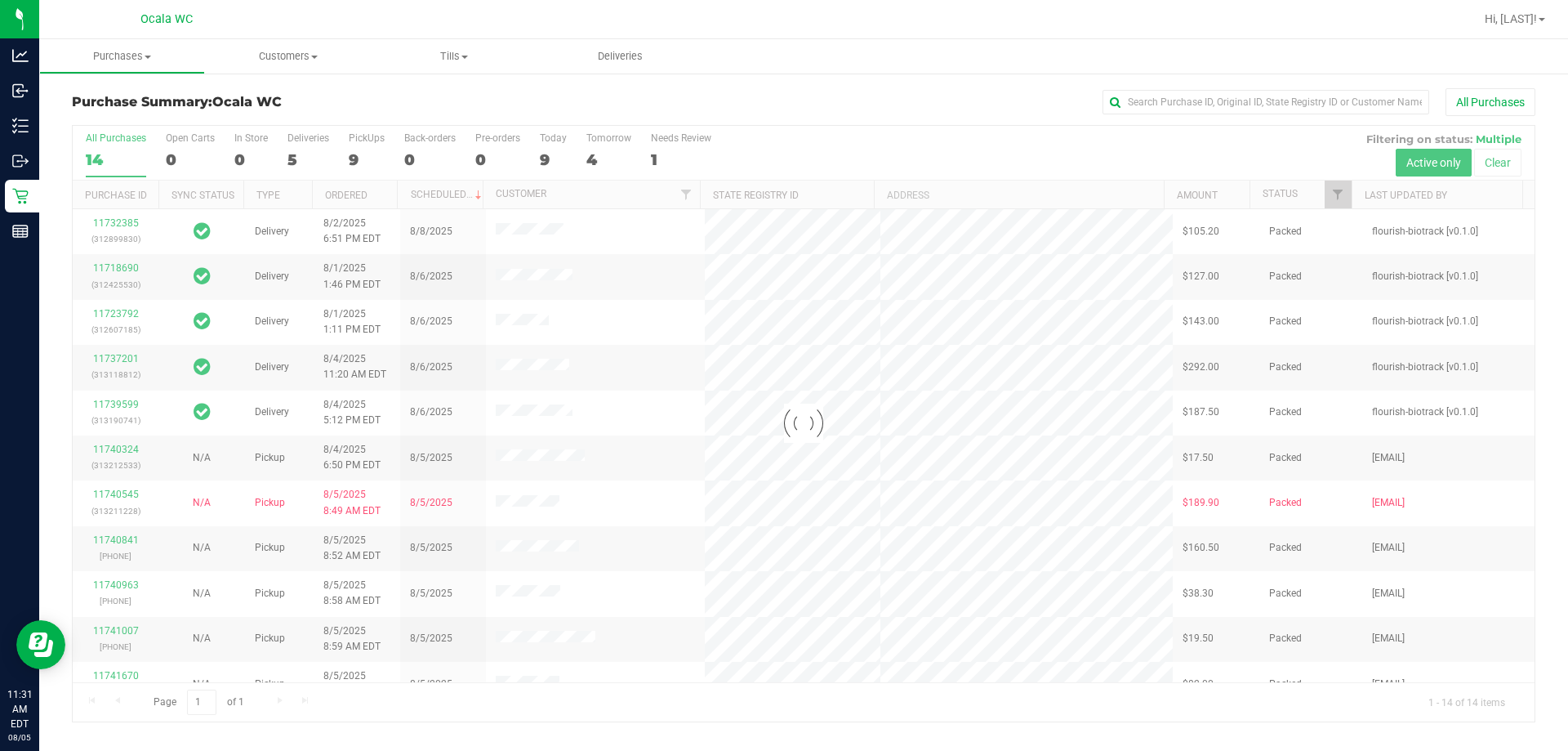 click at bounding box center [804, 423] 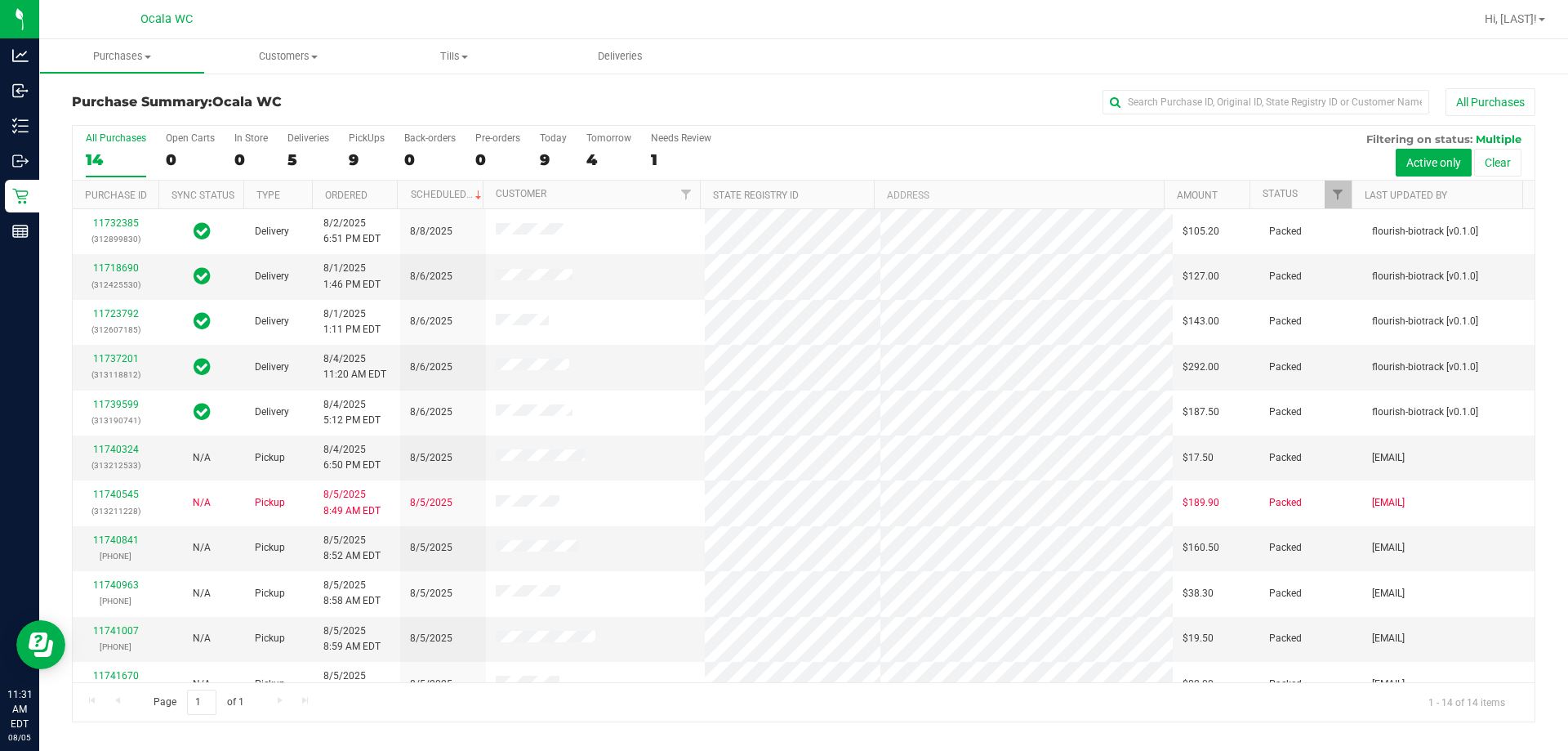 click on "Deliveries
5" at bounding box center (308, 154) 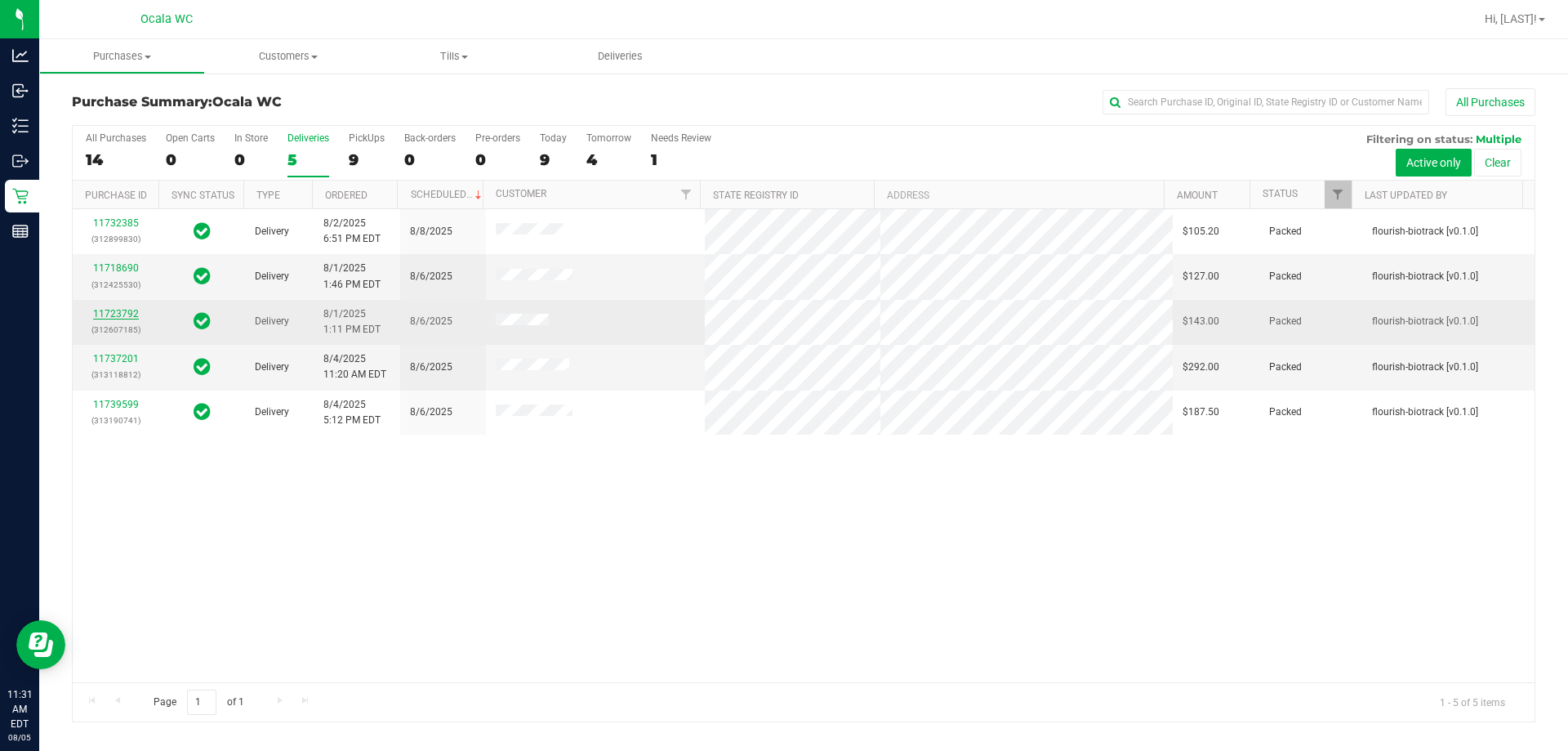 click on "11723792" at bounding box center [116, 314] 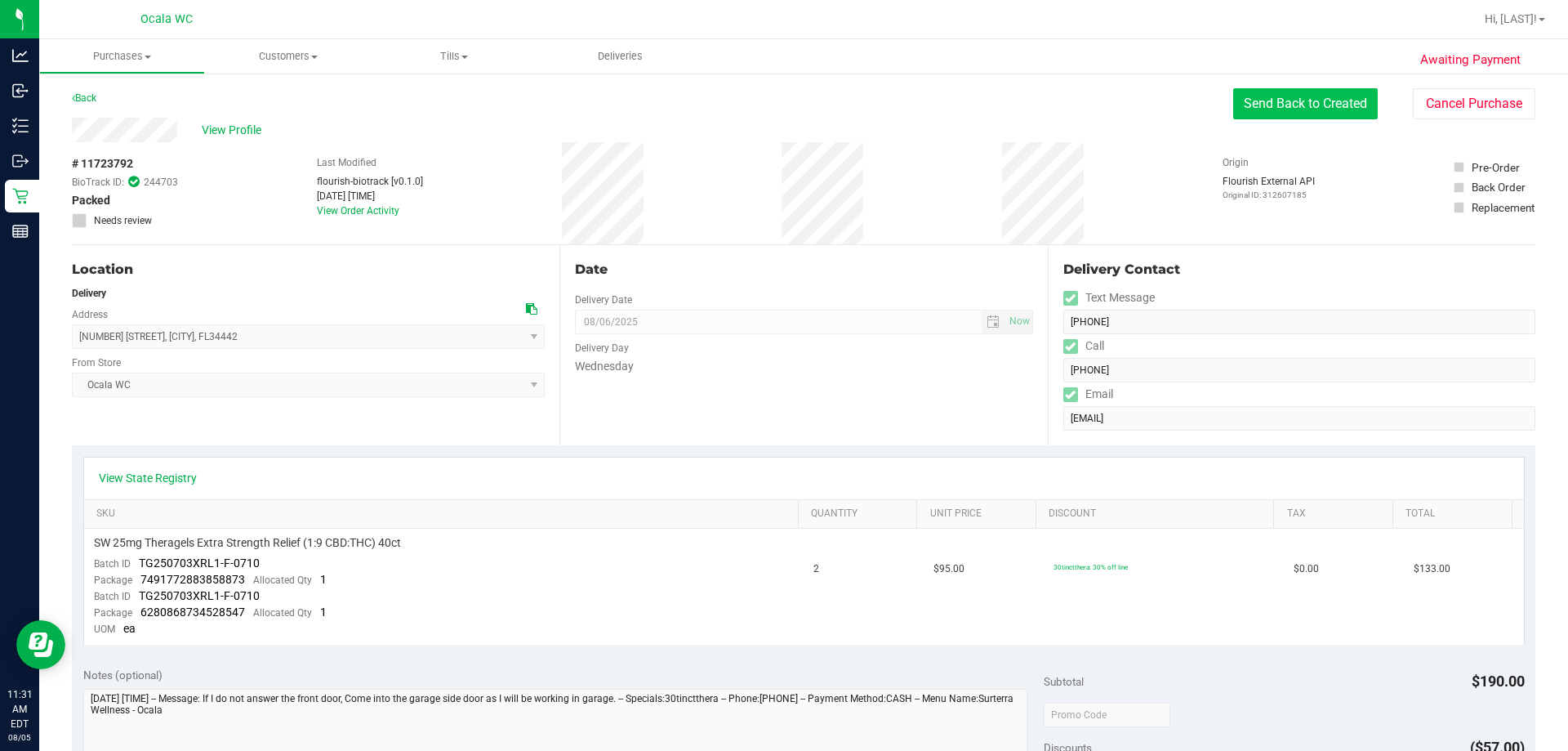 click on "Send Back to Created" at bounding box center (1305, 104) 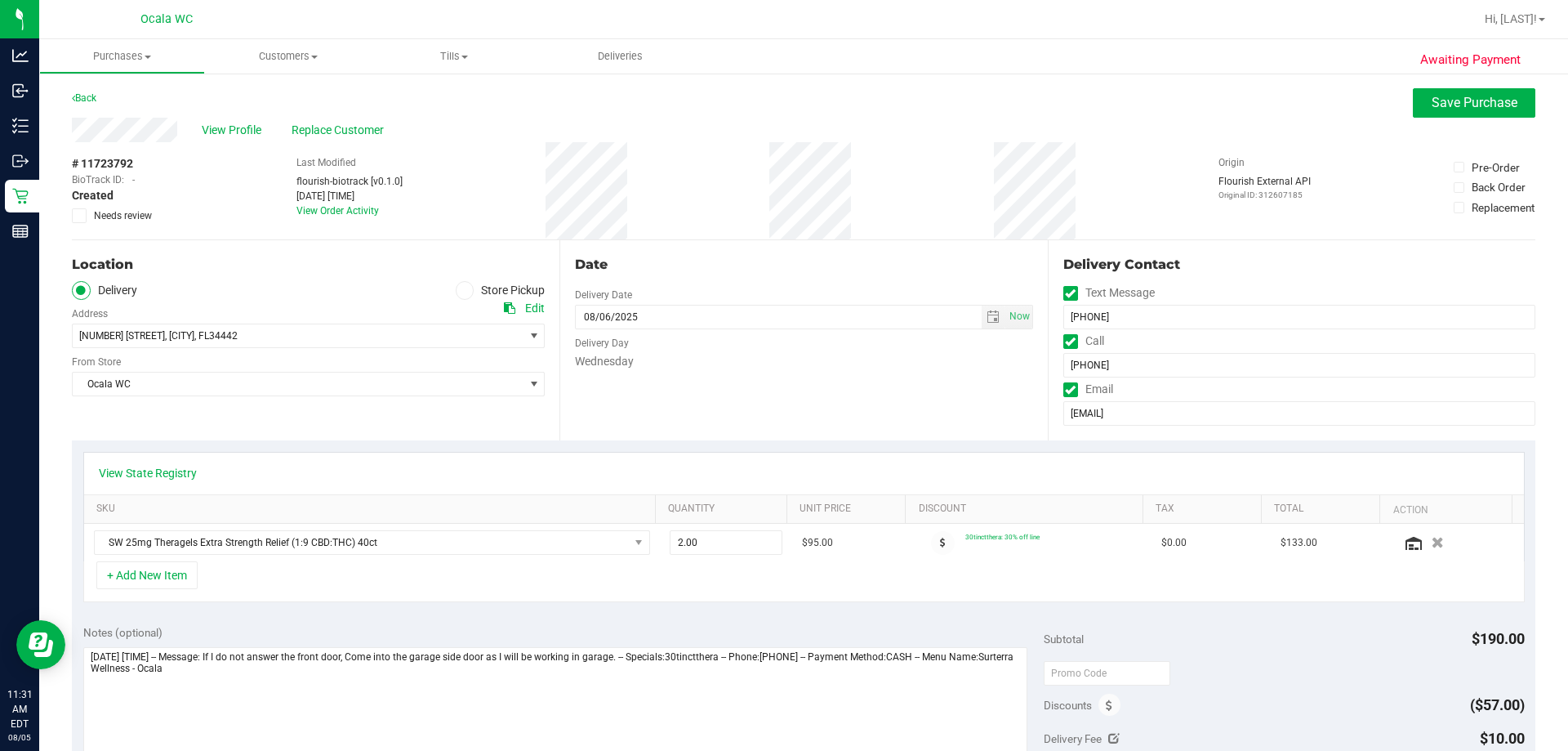 click at bounding box center (465, 290) 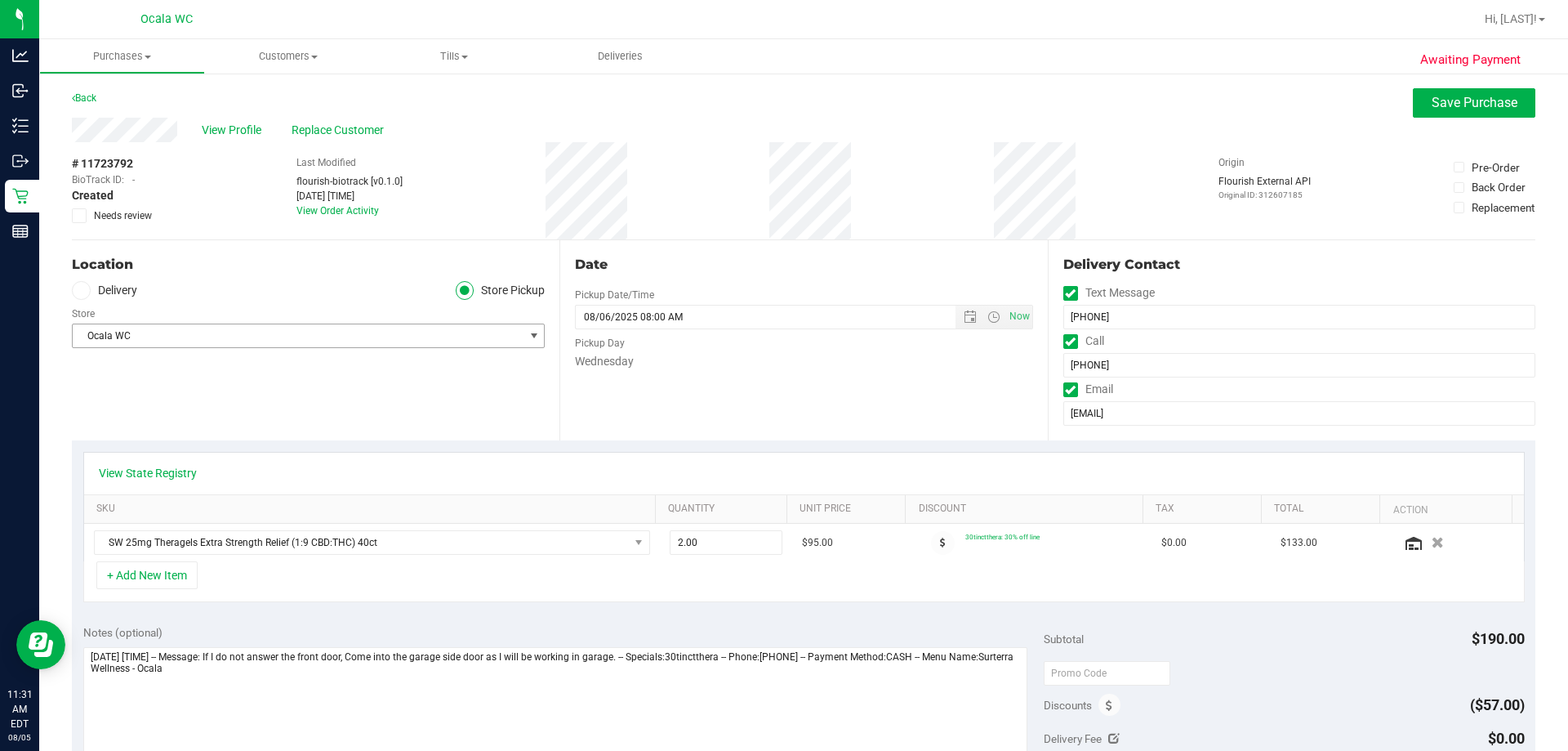 click on "Ocala WC" at bounding box center [298, 336] 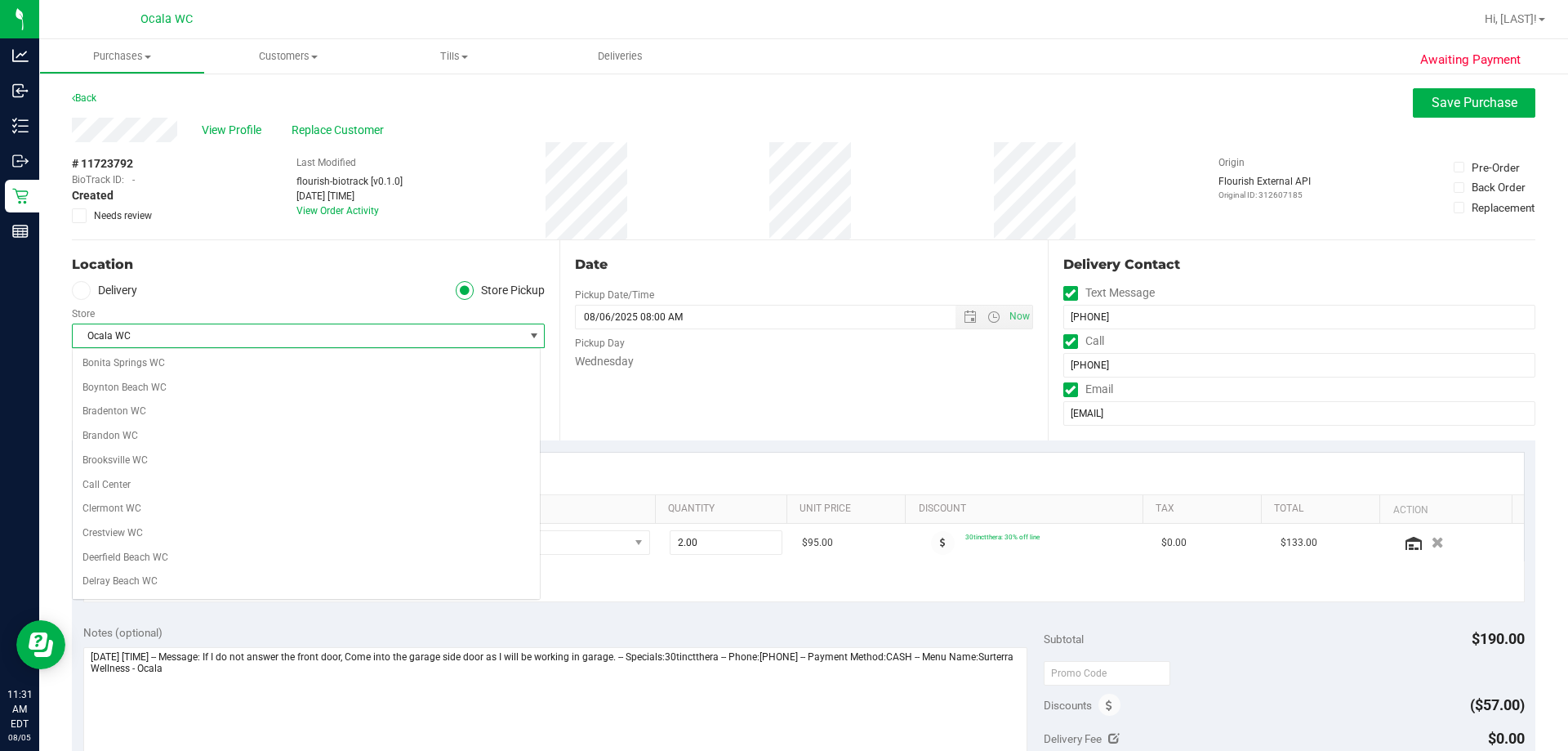 scroll, scrollTop: 508, scrollLeft: 0, axis: vertical 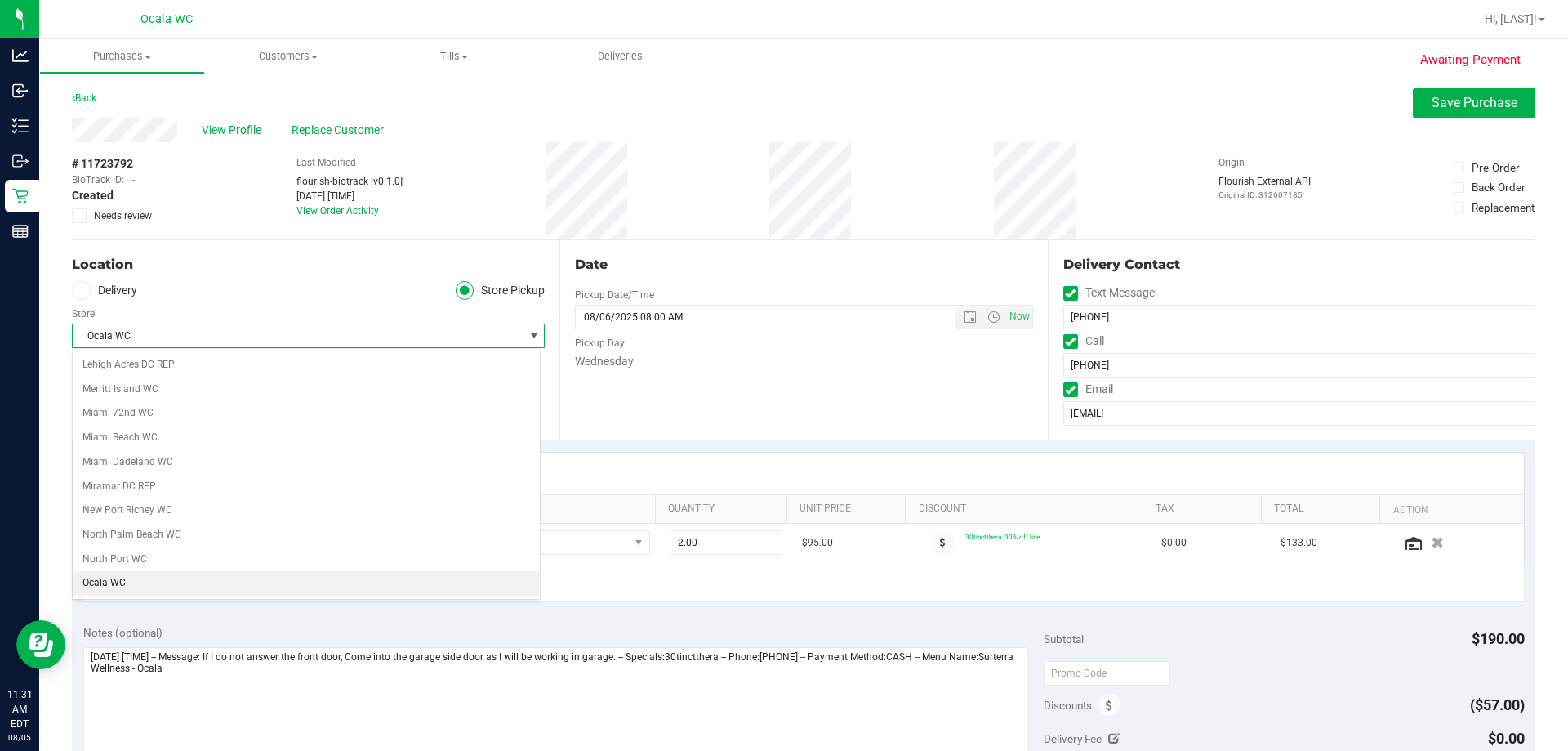click on "Ocala WC" at bounding box center (298, 336) 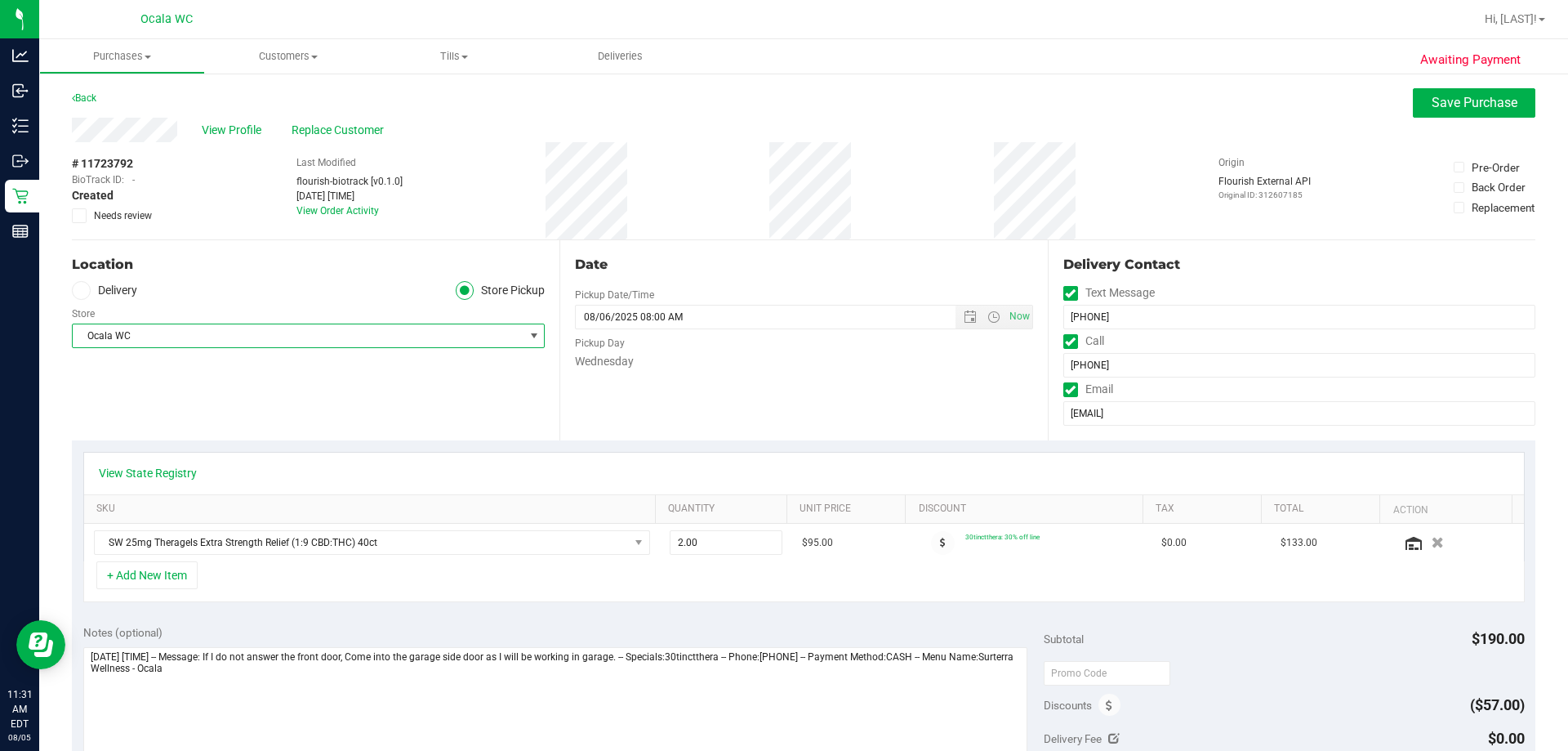click on "Location
Delivery
Store Pickup
Store
Ocala WC Select Store Bonita Springs WC Boynton Beach WC Bradenton WC Brandon WC Brooksville WC Call Center Clermont WC Crestview WC Deerfield Beach WC Delray Beach WC Deltona WC Ft Walton Beach WC Ft. Lauderdale WC Ft. Myers WC Gainesville WC Jax Atlantic WC JAX DC REP Jax WC Key West WC Lakeland WC Largo WC Lehigh Acres DC REP Merritt Island WC Miami 72nd WC Miami Beach WC Miami Dadeland WC Miramar DC REP New Port Richey WC North Palm Beach WC North Port WC Ocala WC Orange Park WC Orlando Colonial WC Orlando DC REP Orlando WC Oviedo WC Palm Bay WC Palm Coast WC Panama City WC Pensacola WC Port Orange WC" at bounding box center [315, 340] 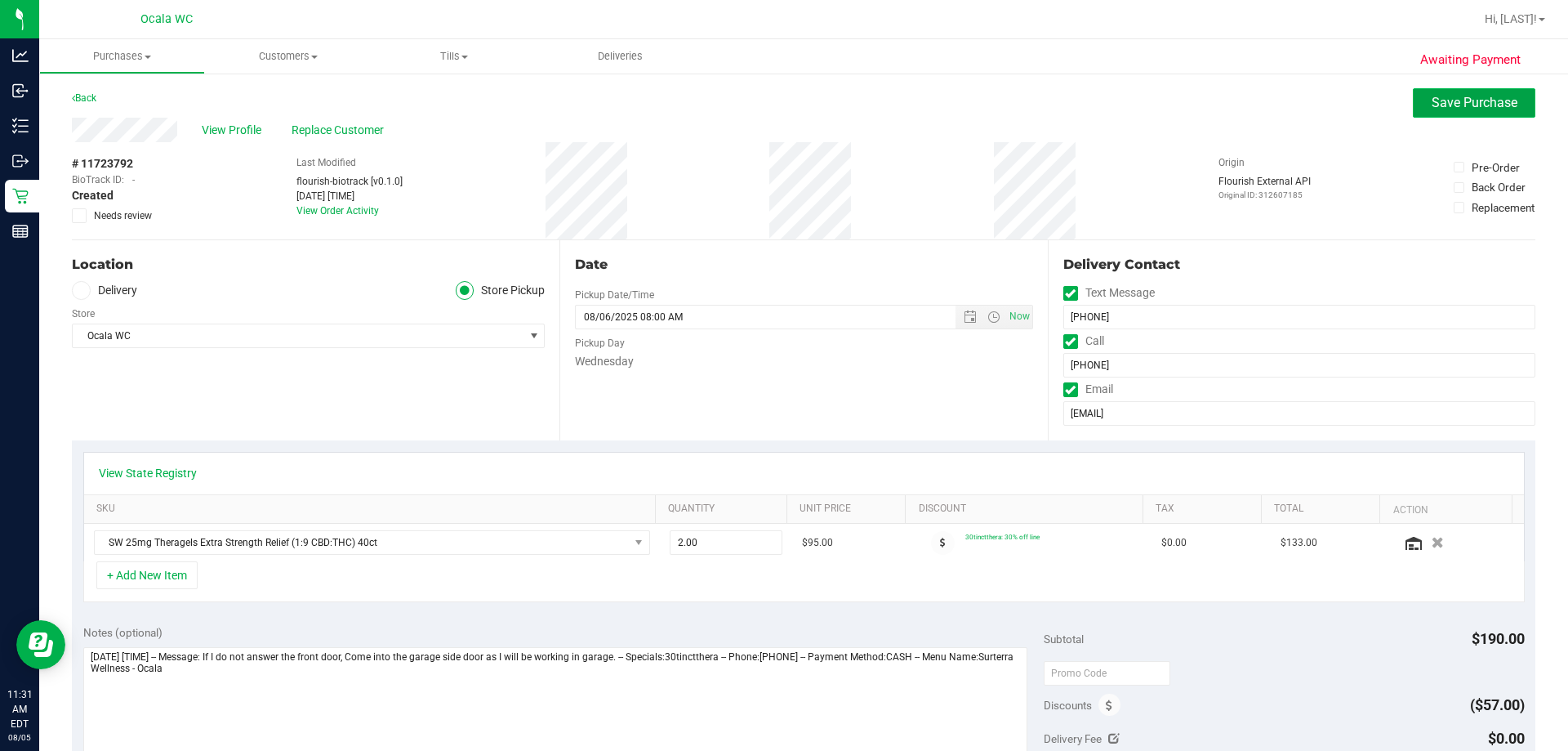 click on "Save Purchase" at bounding box center (1474, 103) 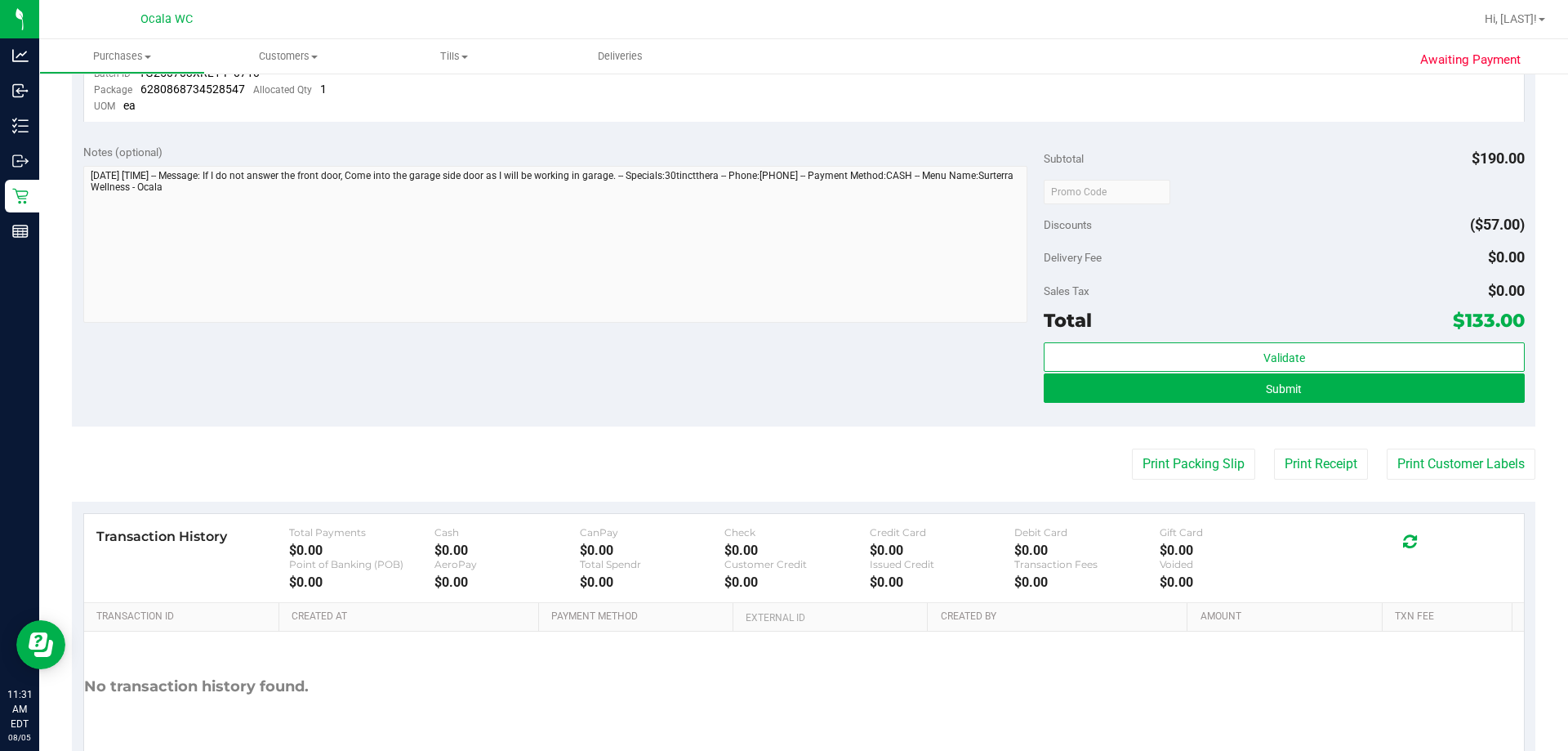 scroll, scrollTop: 572, scrollLeft: 0, axis: vertical 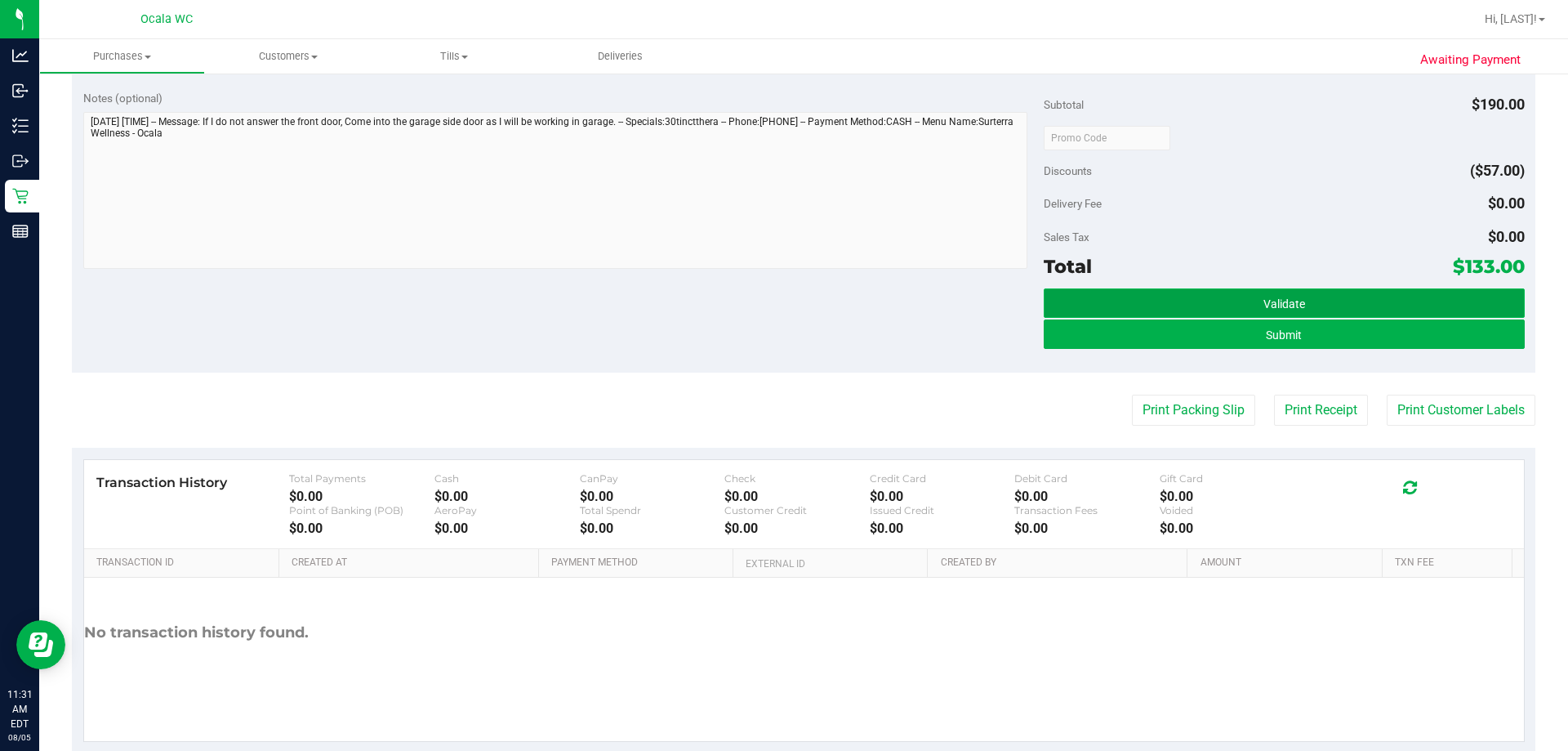 click on "Validate" at bounding box center (1284, 304) 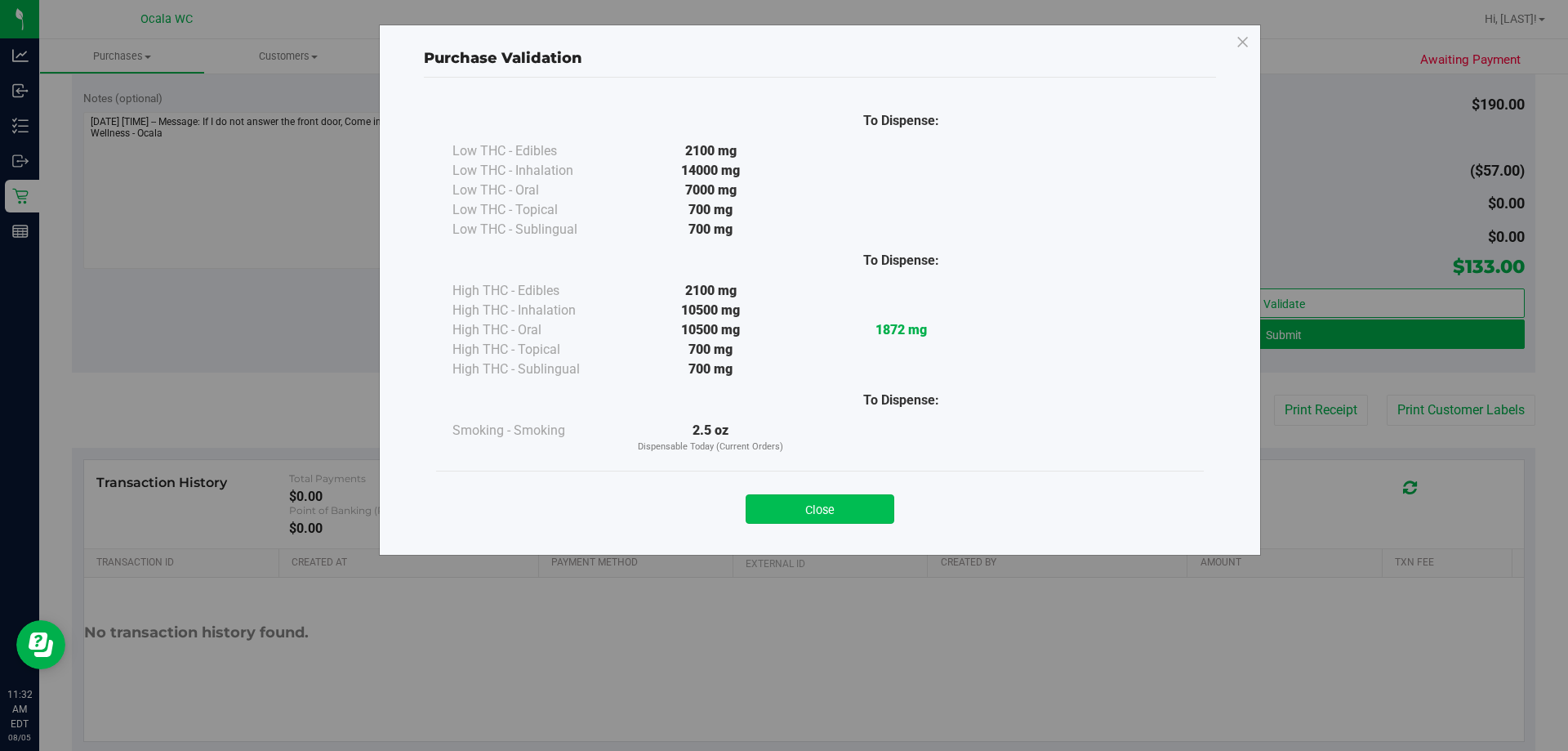 click on "Close" at bounding box center [820, 509] 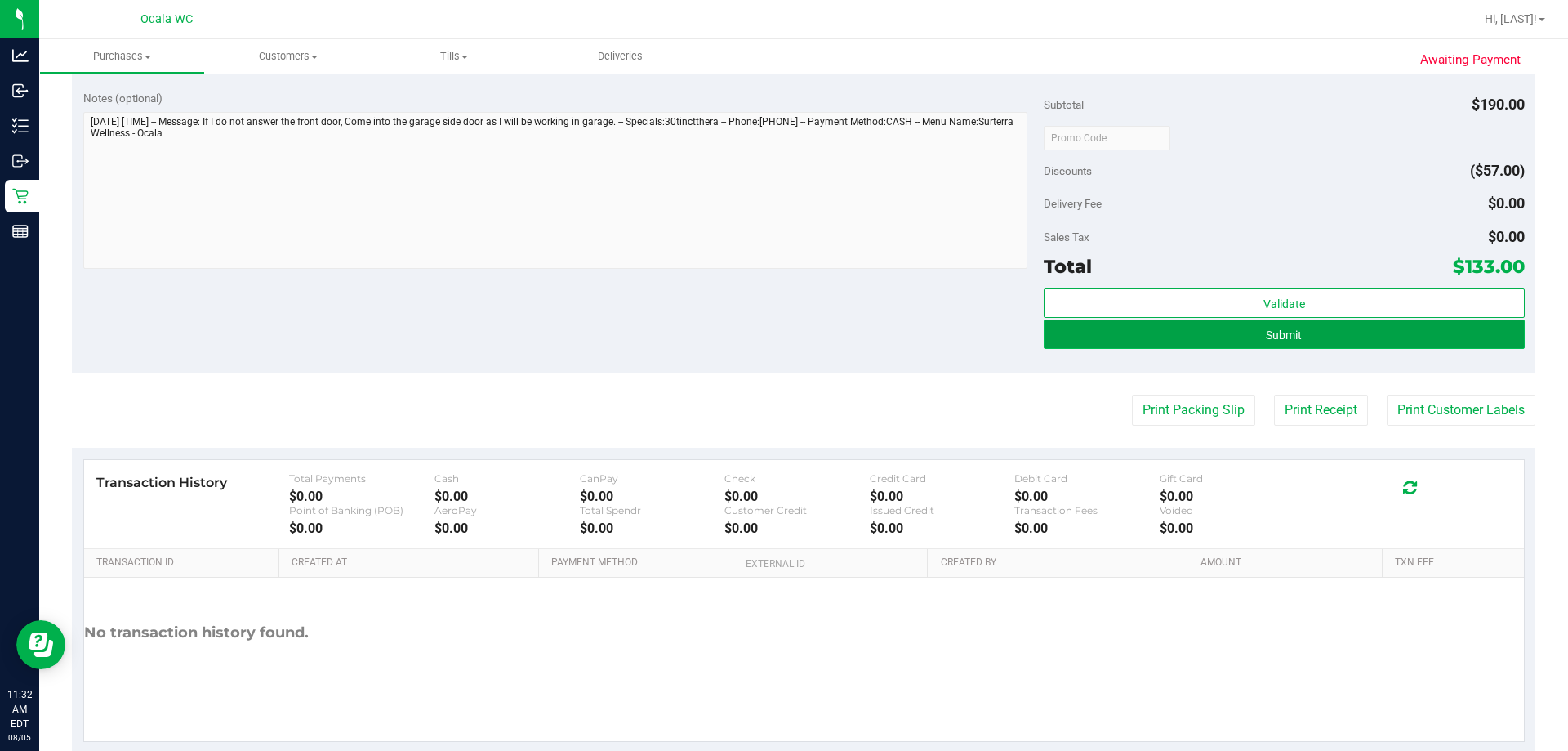 click on "Submit" at bounding box center (1284, 334) 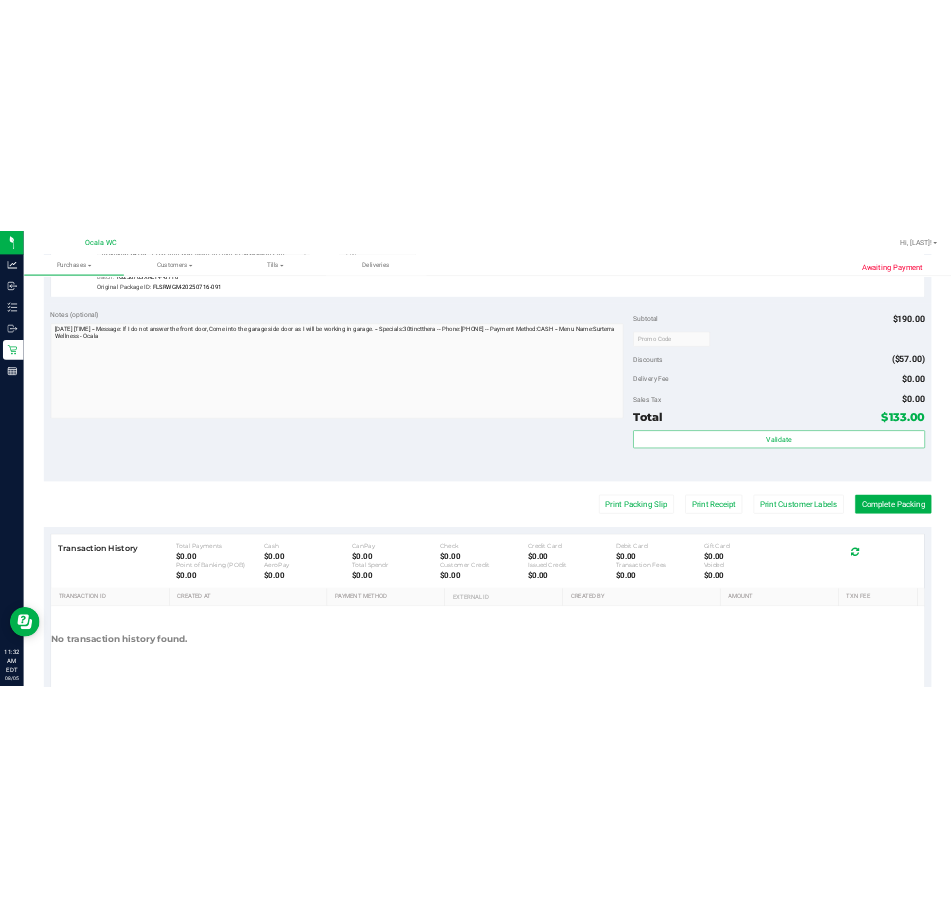 scroll, scrollTop: 833, scrollLeft: 0, axis: vertical 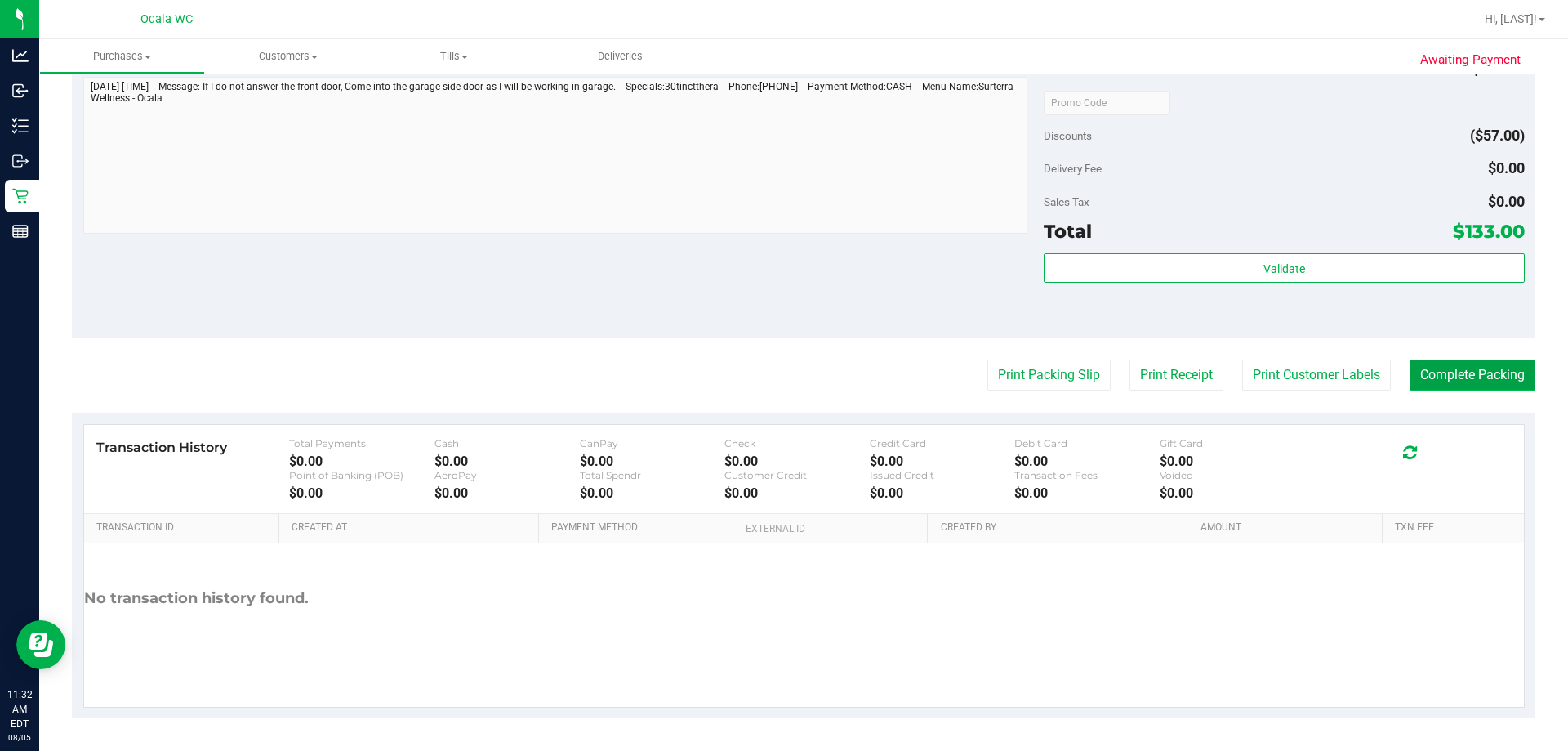 click on "Complete Packing" at bounding box center [1472, 375] 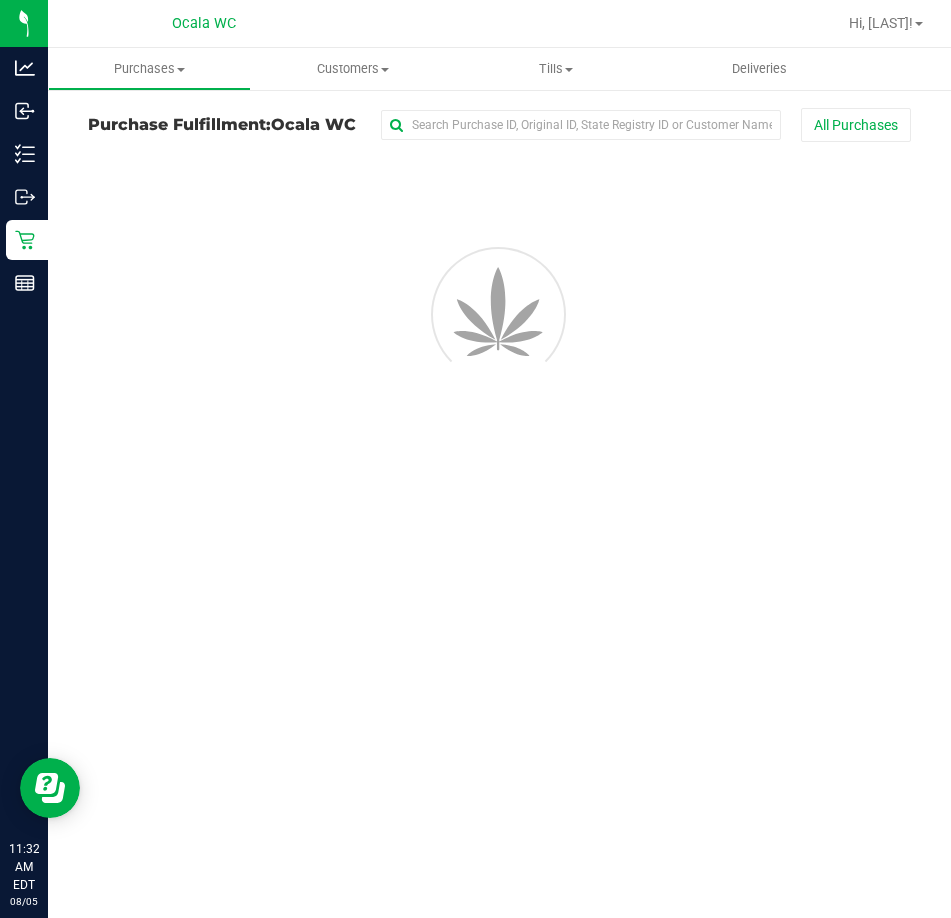scroll, scrollTop: 0, scrollLeft: 0, axis: both 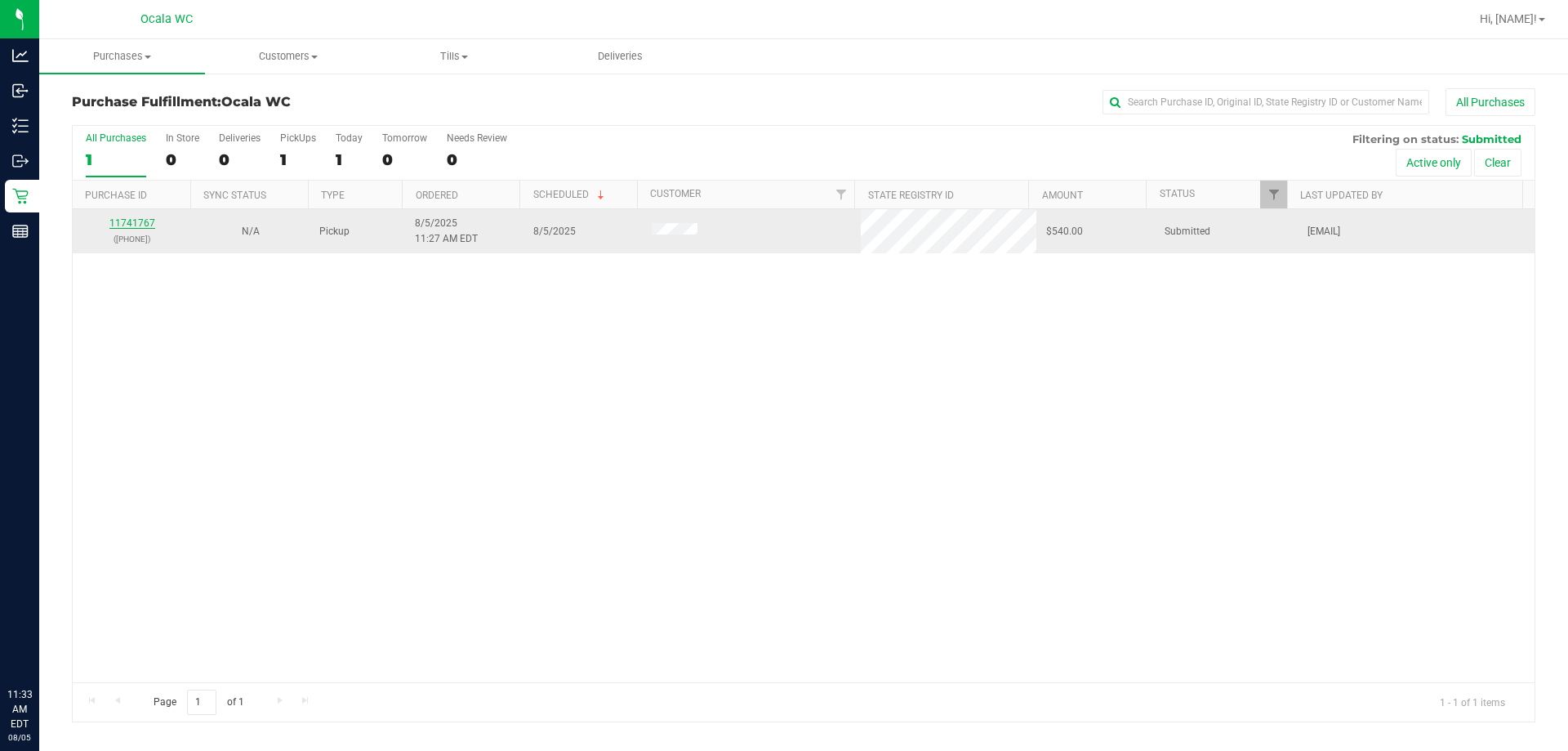 click on "11741767" at bounding box center [132, 223] 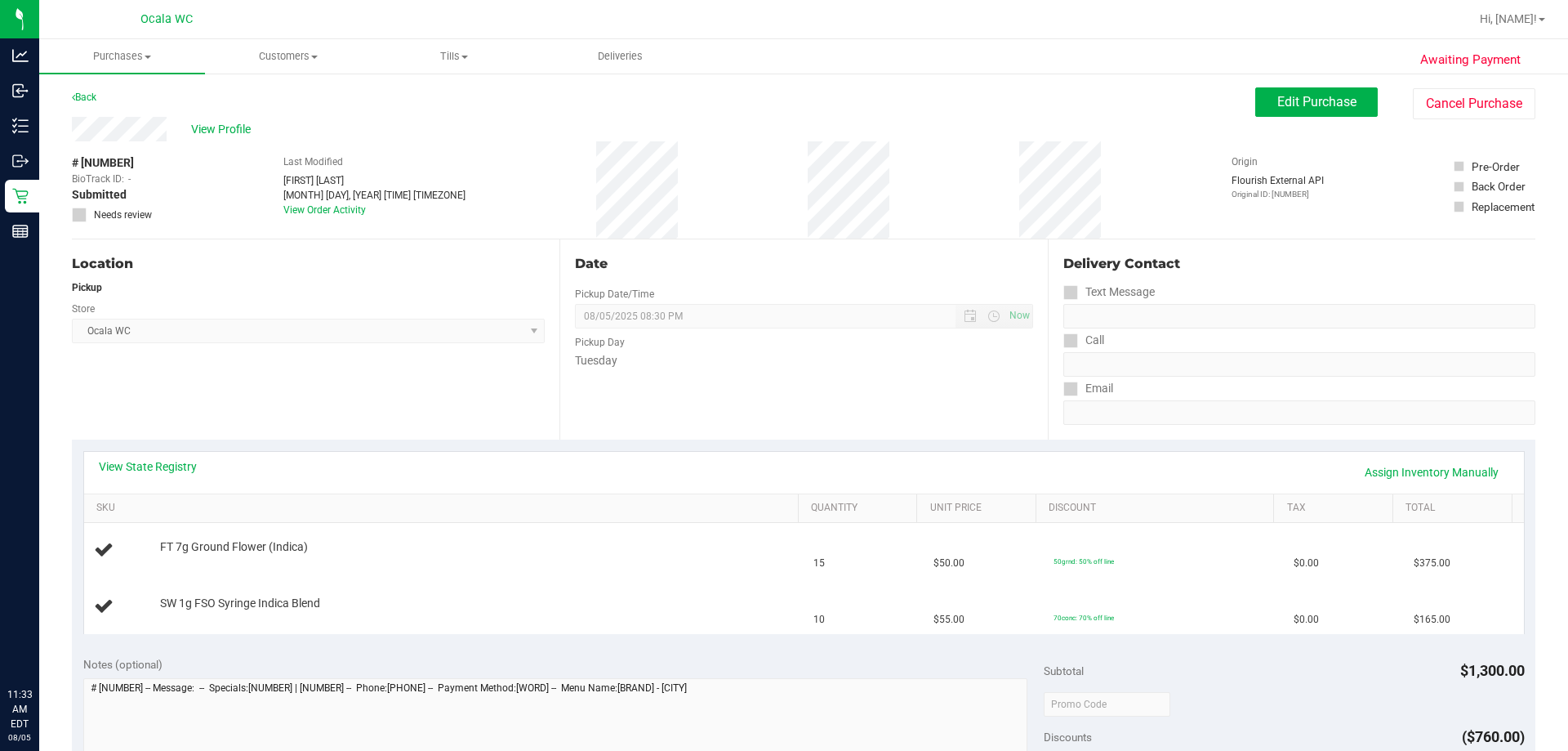 scroll, scrollTop: 0, scrollLeft: 0, axis: both 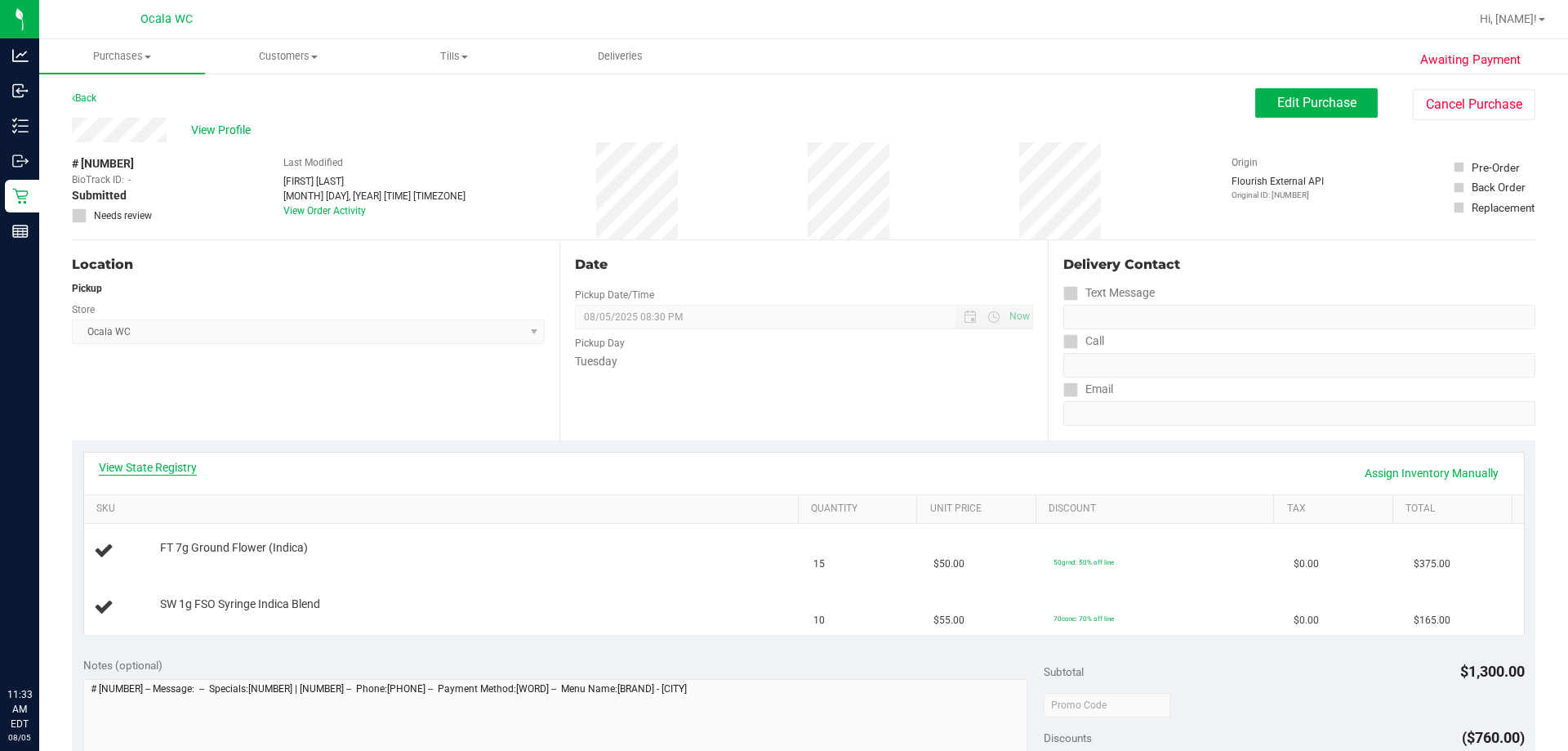 click on "View State Registry" at bounding box center [148, 467] 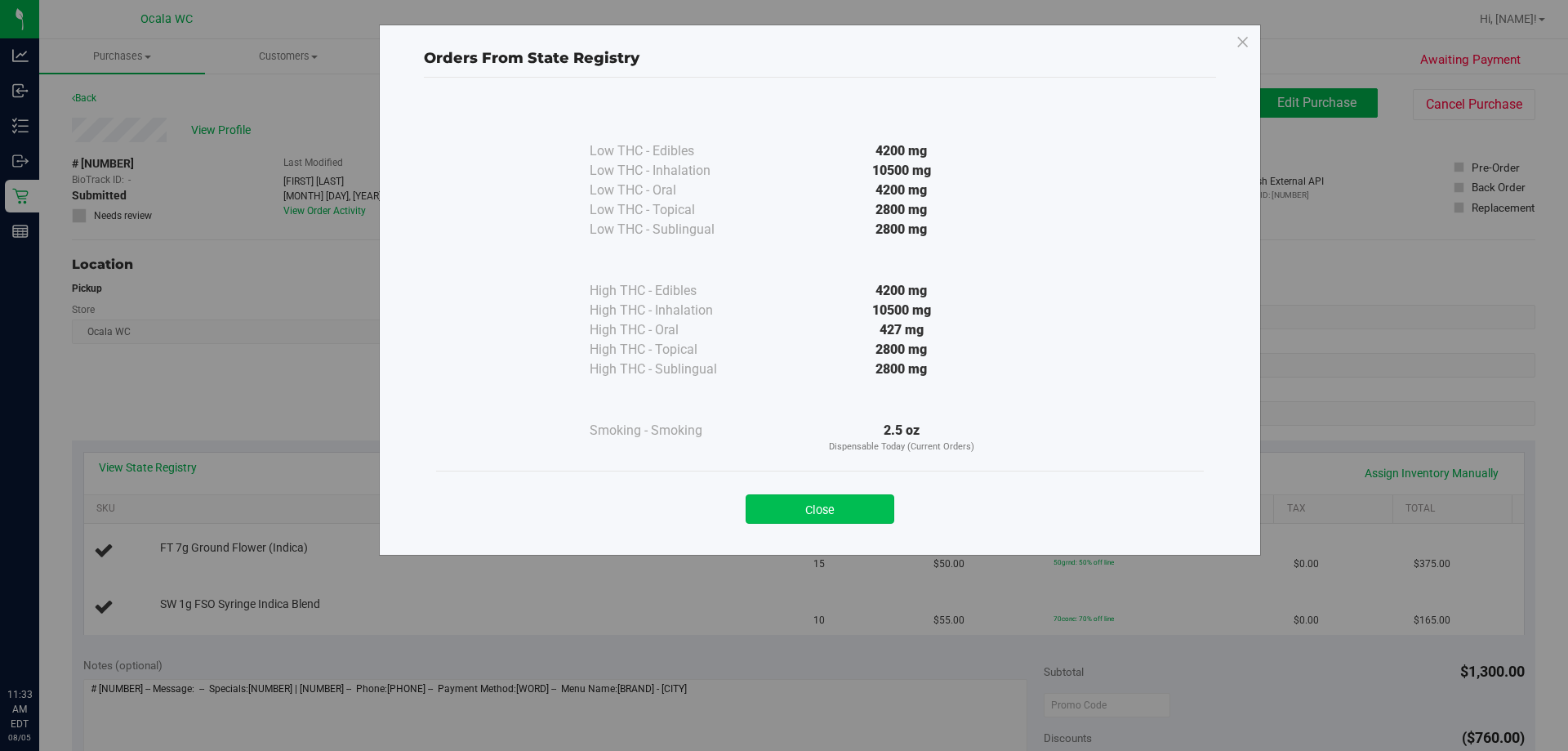 click on "Close" at bounding box center [820, 509] 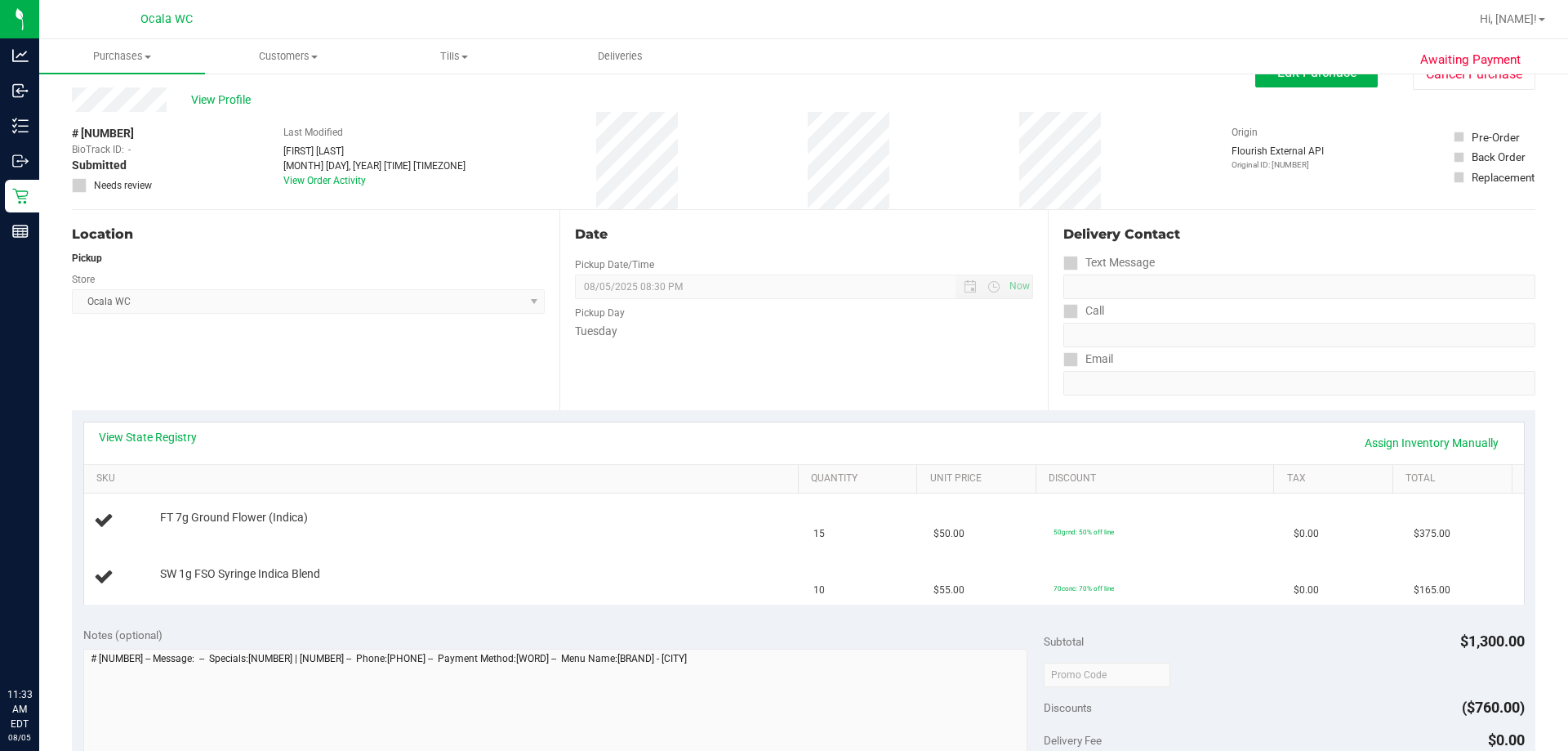 scroll, scrollTop: 0, scrollLeft: 0, axis: both 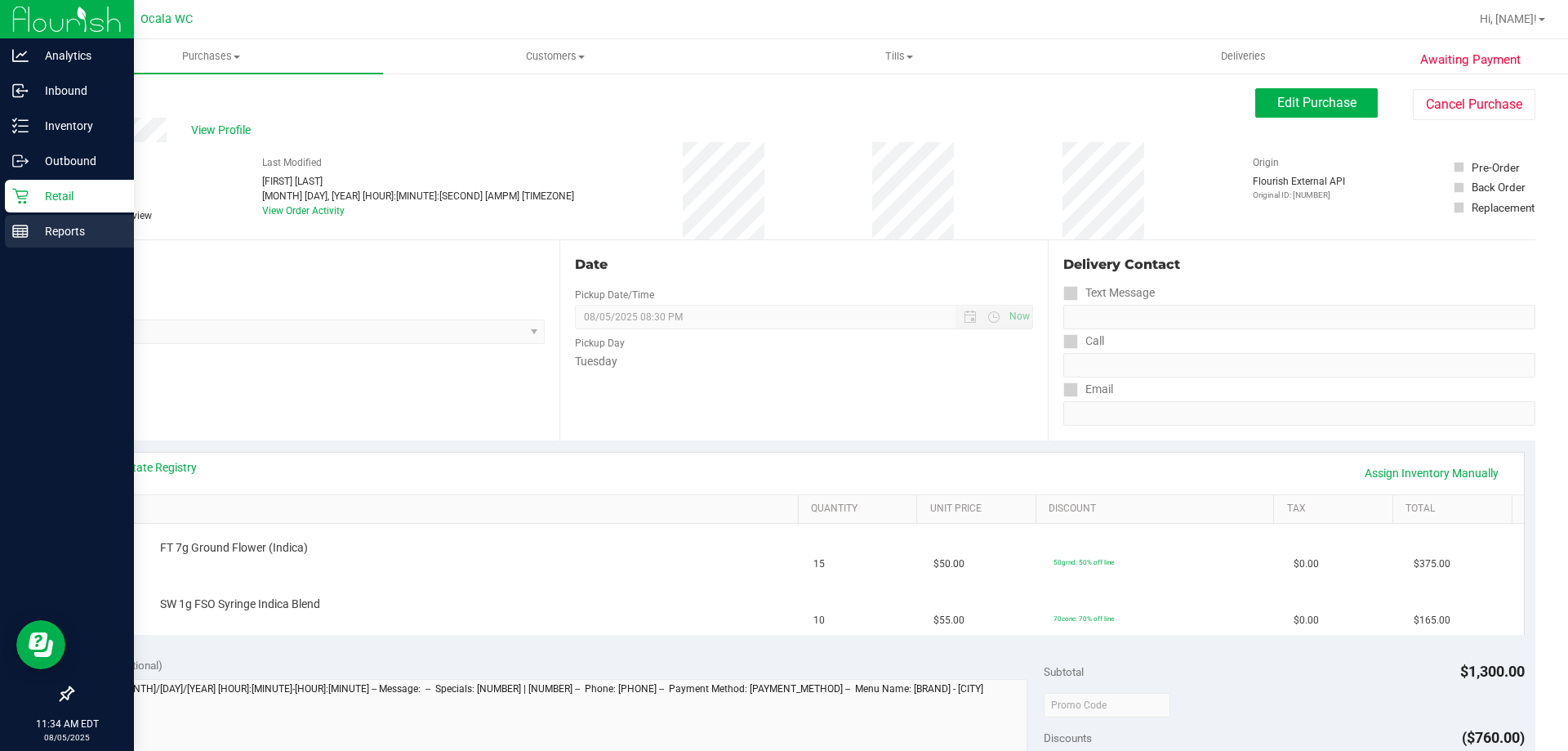 click on "Reports" at bounding box center (78, 231) 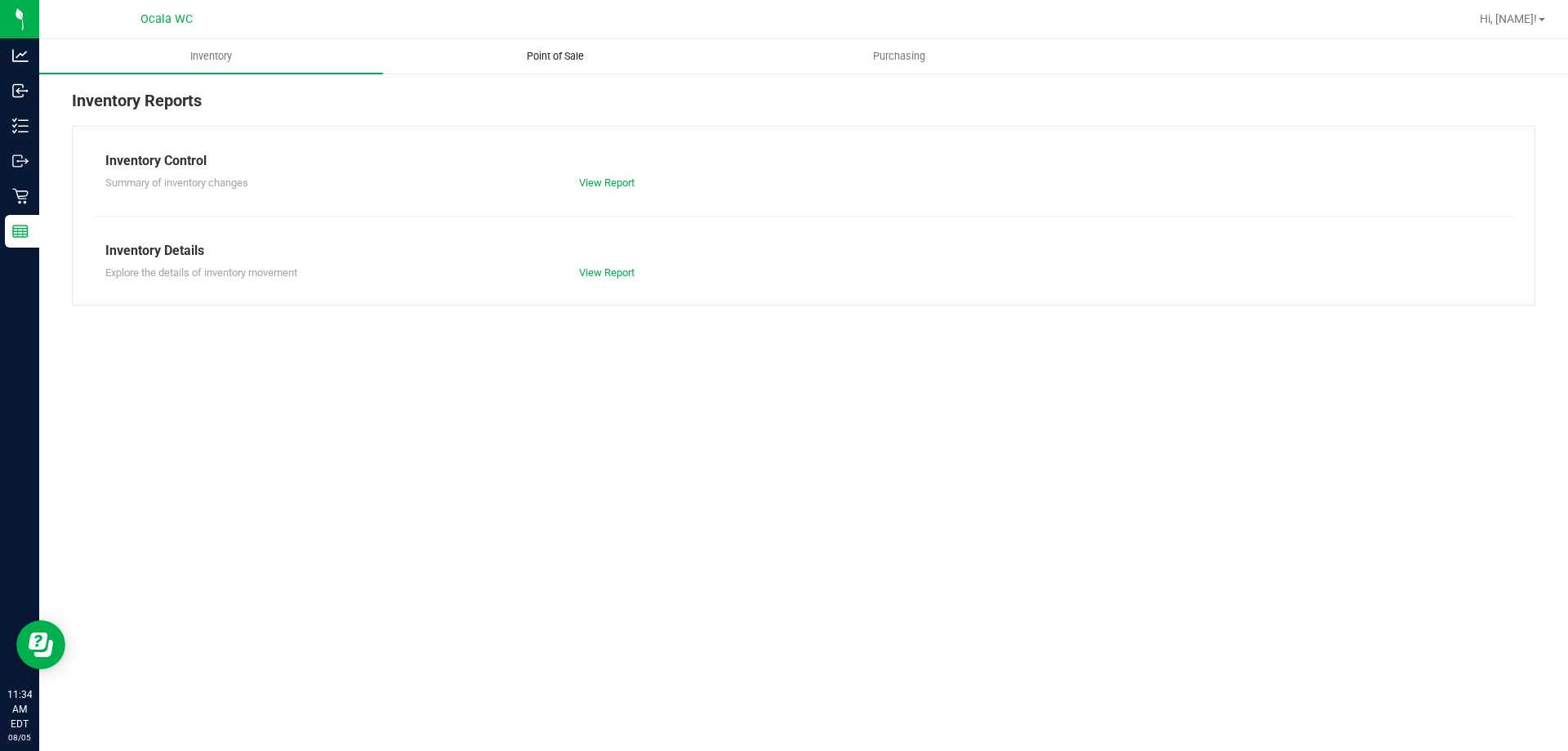 click on "Point of Sale" at bounding box center (555, 56) 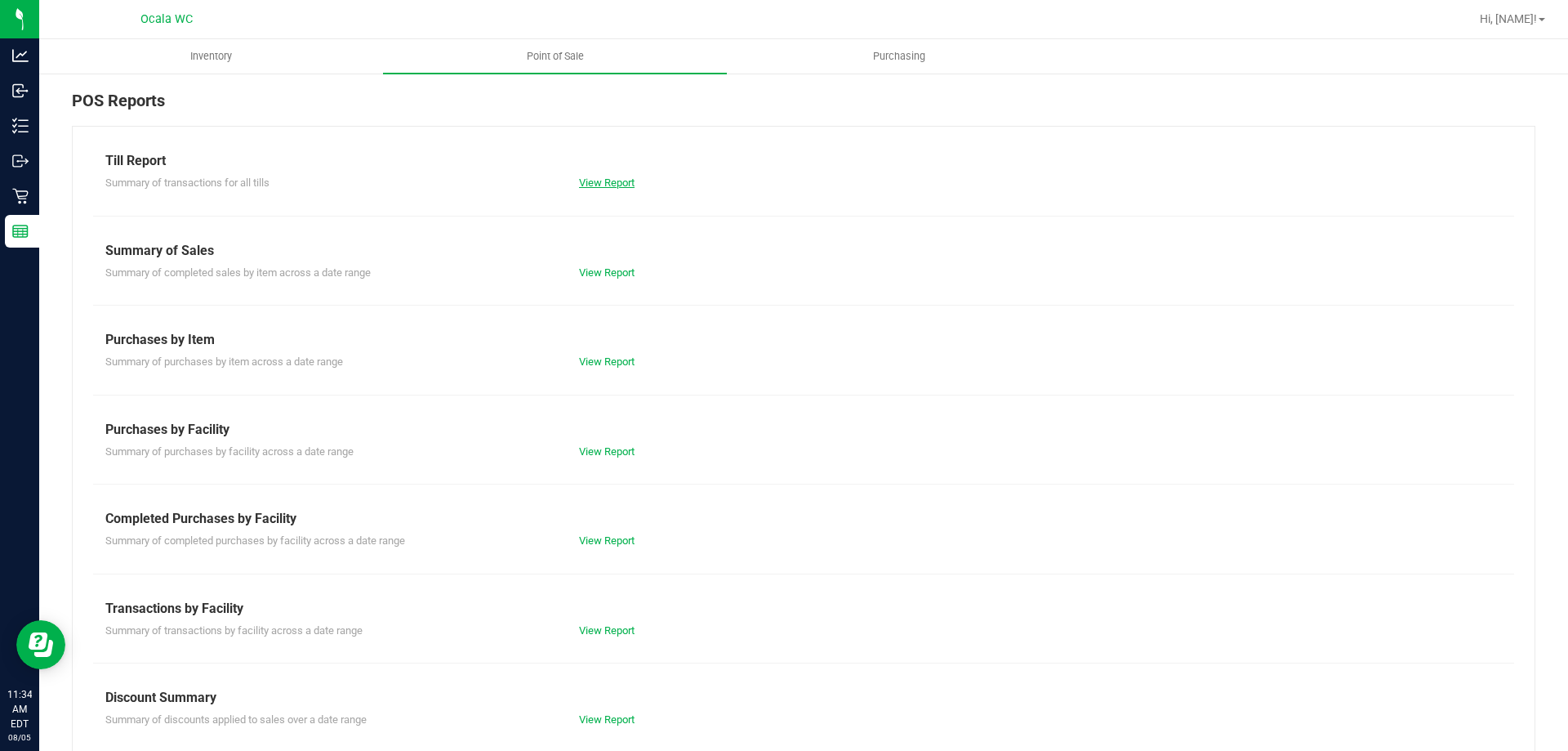 click on "View Report" at bounding box center [607, 182] 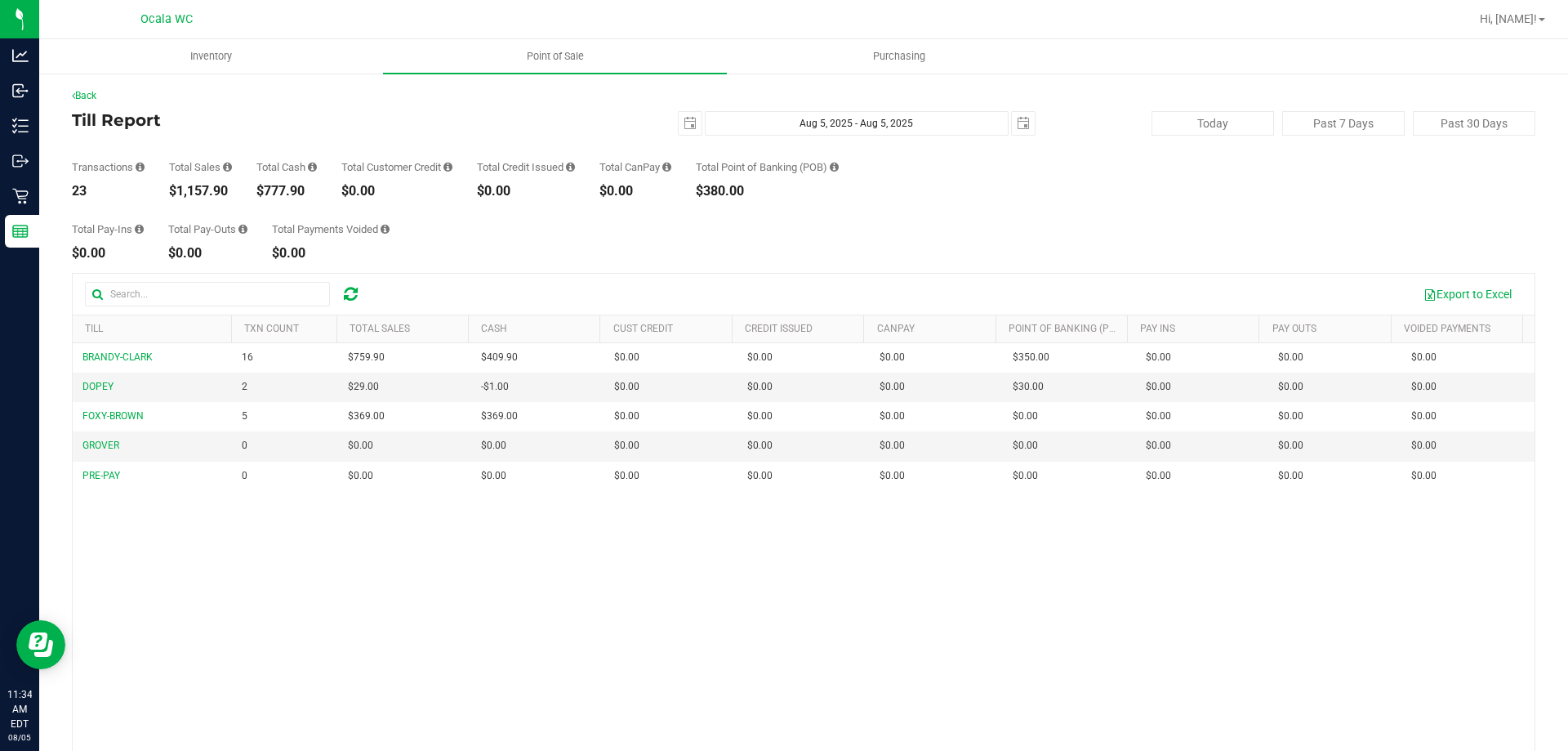 click on "[BRAND] [NUMBER] $[PRICE] $[PRICE] $[PRICE] $[PRICE] $[PRICE] $[PRICE] $[PRICE] $[PRICE] $[PRICE] $[PRICE] $[PRICE] $[PRICE] $[PRICE] $[PRICE] $[PRICE] $[PRICE] [BRAND] [NUMBER] $[PRICE] $[PRICE] $[PRICE] $[PRICE] $[PRICE] $[PRICE] $[PRICE] $[PRICE] $[PRICE] $[PRICE] $[PRICE] $[PRICE] $[PRICE] $[PRICE] $[PRICE] $[PRICE] [BRAND] [NUMBER] $[PRICE] $[PRICE] $[PRICE] $[PRICE] $[PRICE] $[PRICE] $[PRICE] $[PRICE] $[PRICE] $[PRICE] $[PRICE] $[PRICE] $[PRICE] $[PRICE] $[PRICE] $[PRICE] [BRAND] [NUMBER] $[PRICE] $[PRICE] $[PRICE] $[PRICE] $[PRICE] $[PRICE] $[PRICE] $[PRICE] $[PRICE] $[PRICE] $[PRICE] $[PRICE] $[PRICE] $[PRICE] $[PRICE] $[PRICE]" at bounding box center [804, 579] 